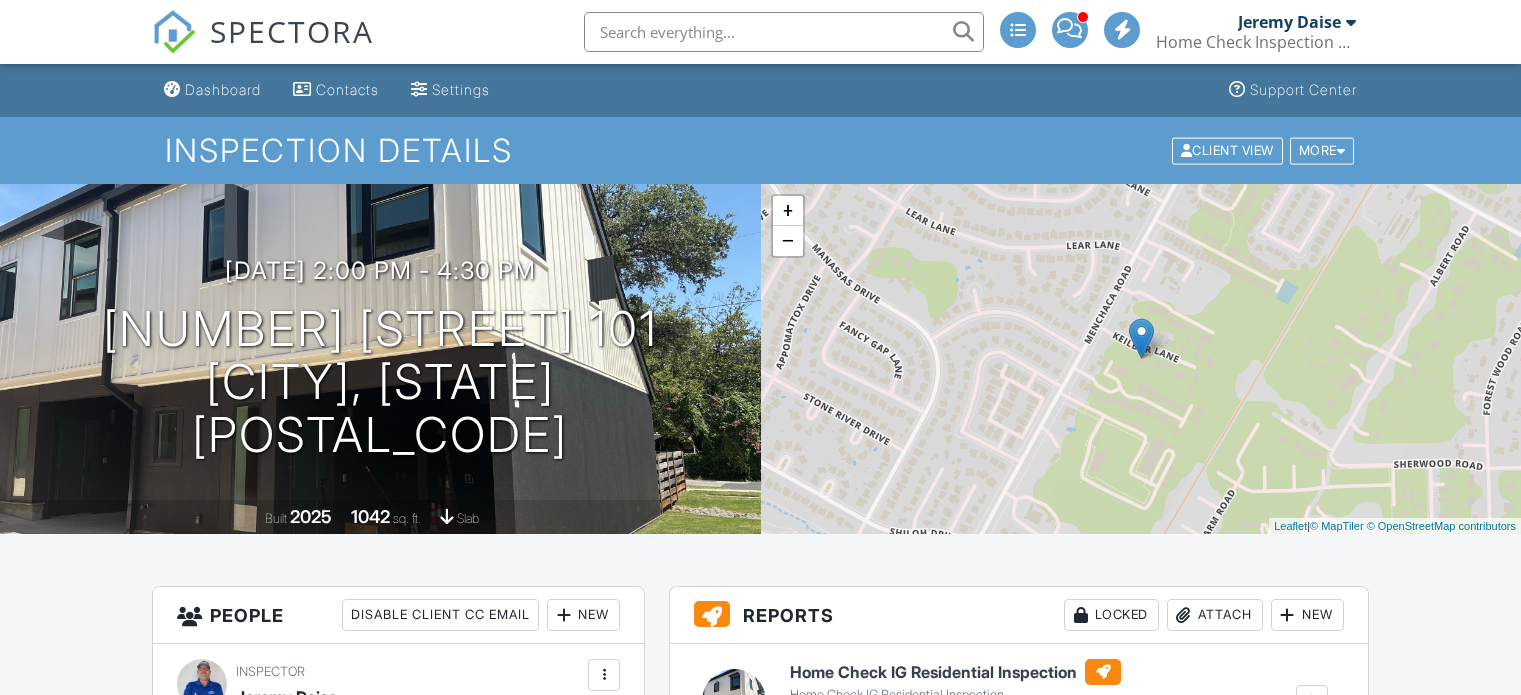 scroll, scrollTop: 400, scrollLeft: 0, axis: vertical 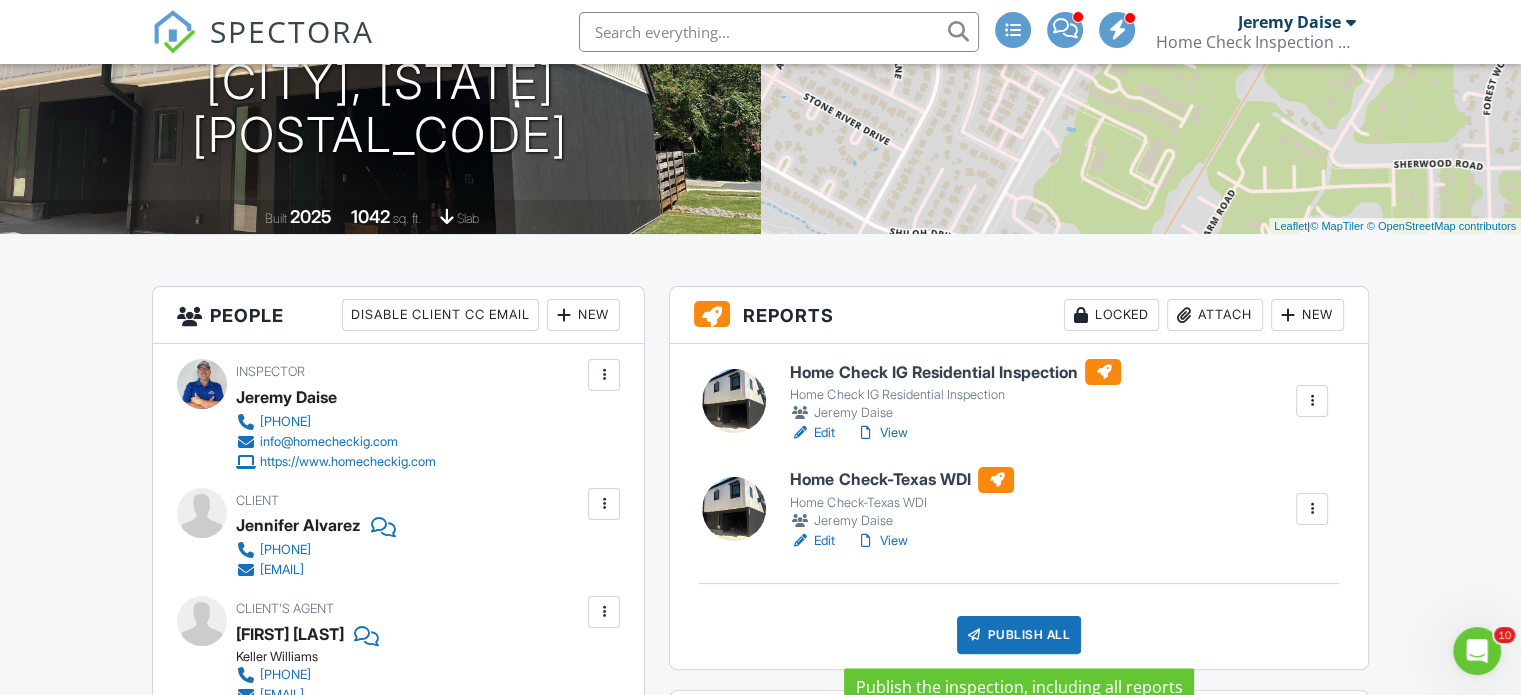 click on "Publish All" at bounding box center (1019, 635) 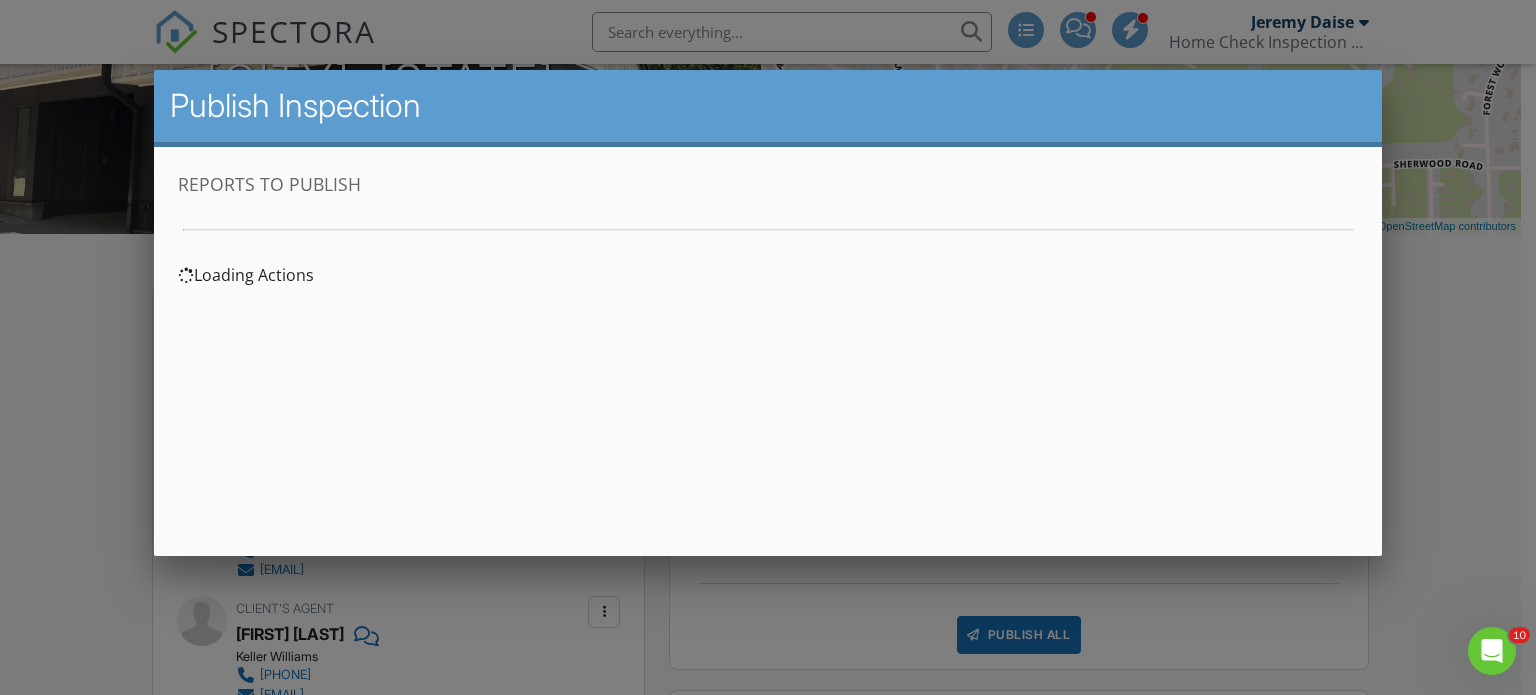 scroll, scrollTop: 0, scrollLeft: 0, axis: both 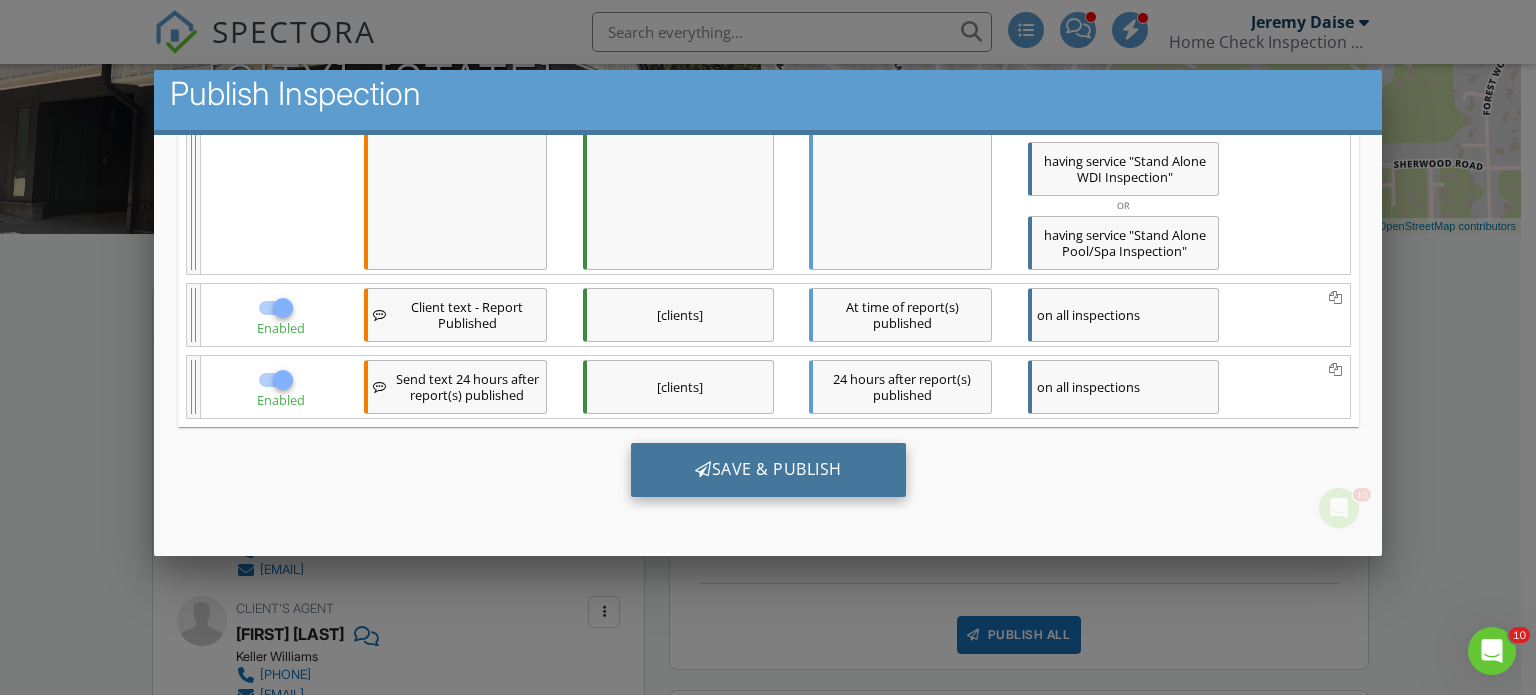 click on "Save & Publish" at bounding box center (767, 469) 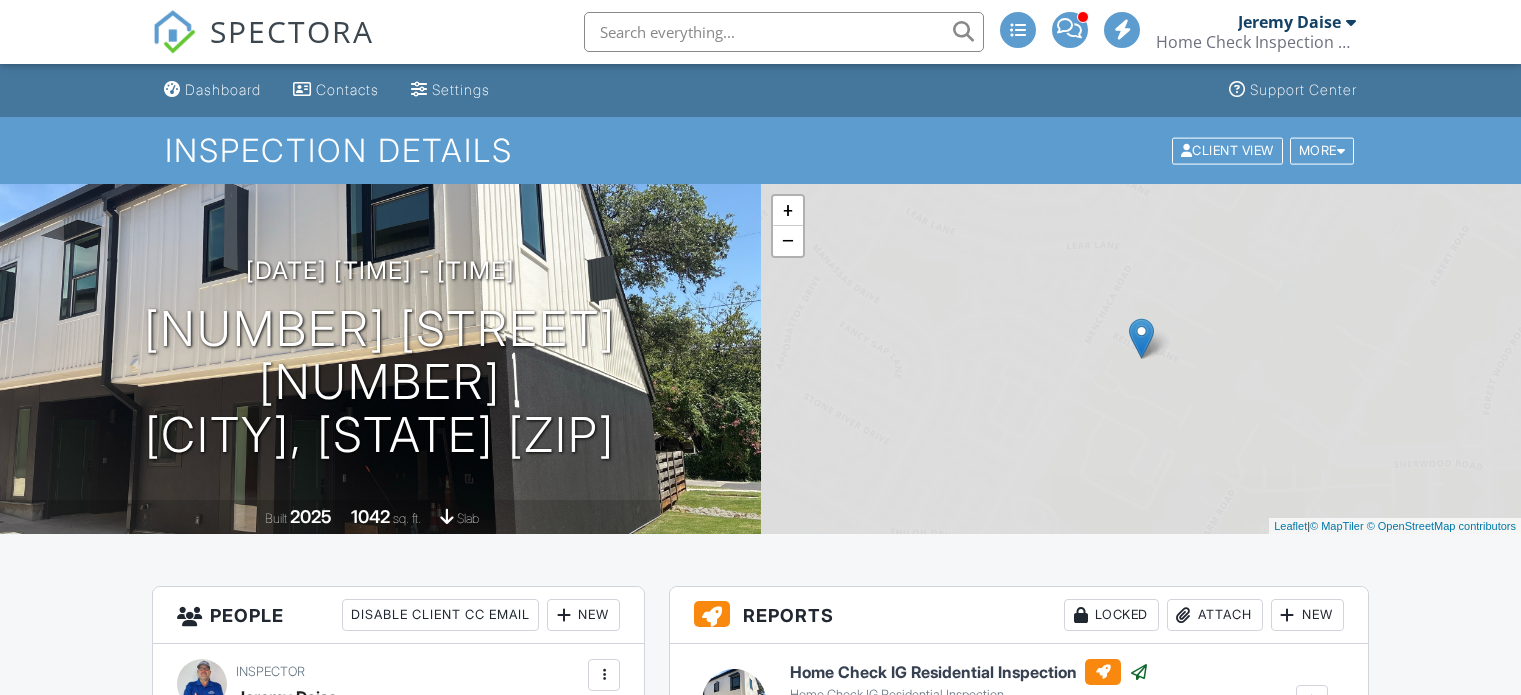 scroll, scrollTop: 0, scrollLeft: 0, axis: both 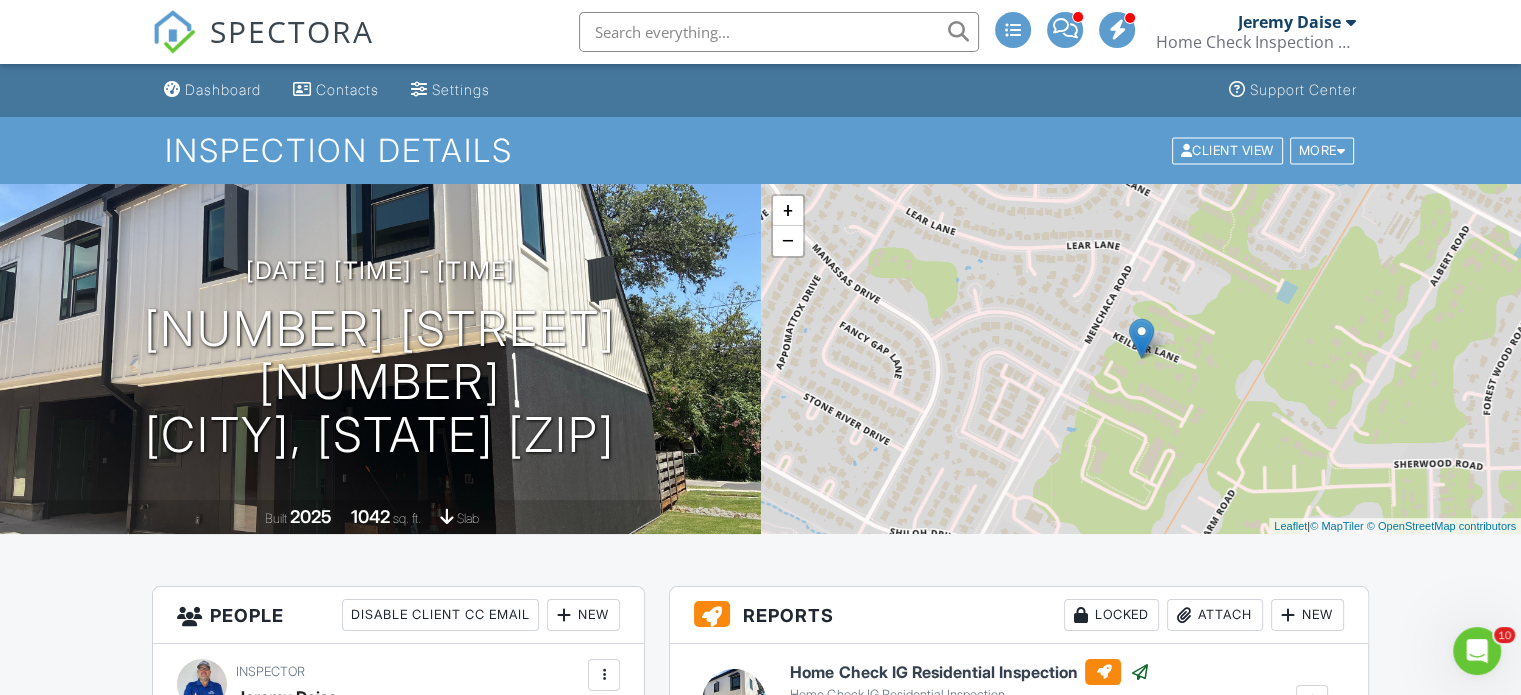 click on "Dashboard" at bounding box center [223, 89] 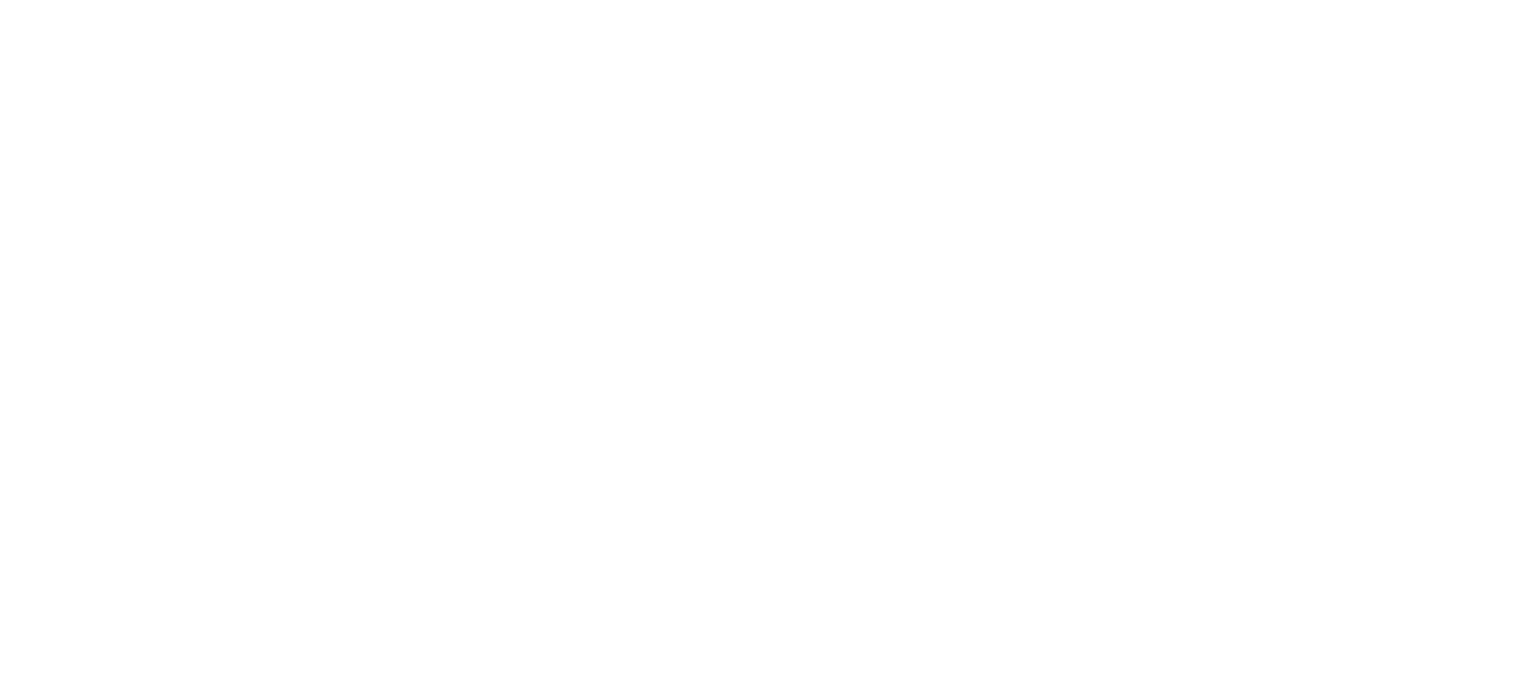 scroll, scrollTop: 0, scrollLeft: 0, axis: both 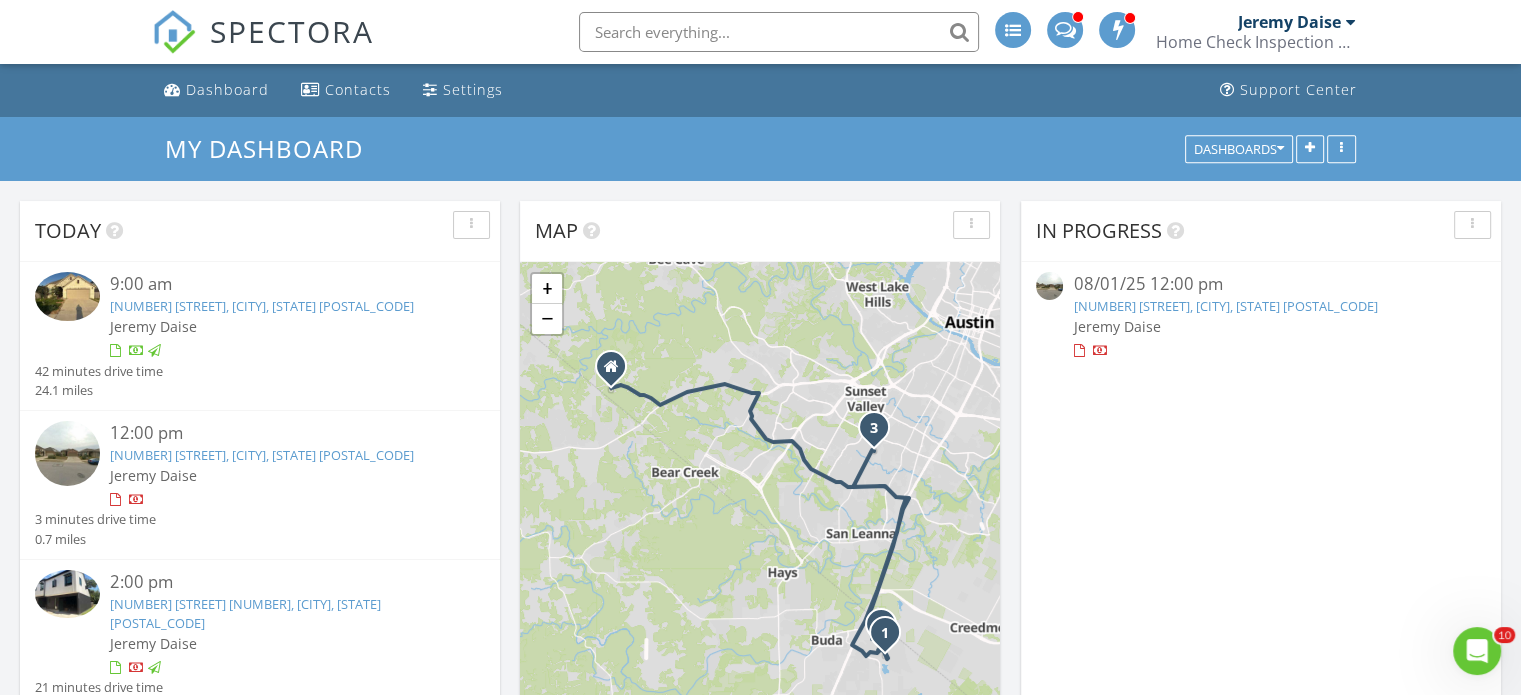 click on "[NUMBER] [STREET], [CITY], [STATE] [POSTAL_CODE]" at bounding box center [262, 455] 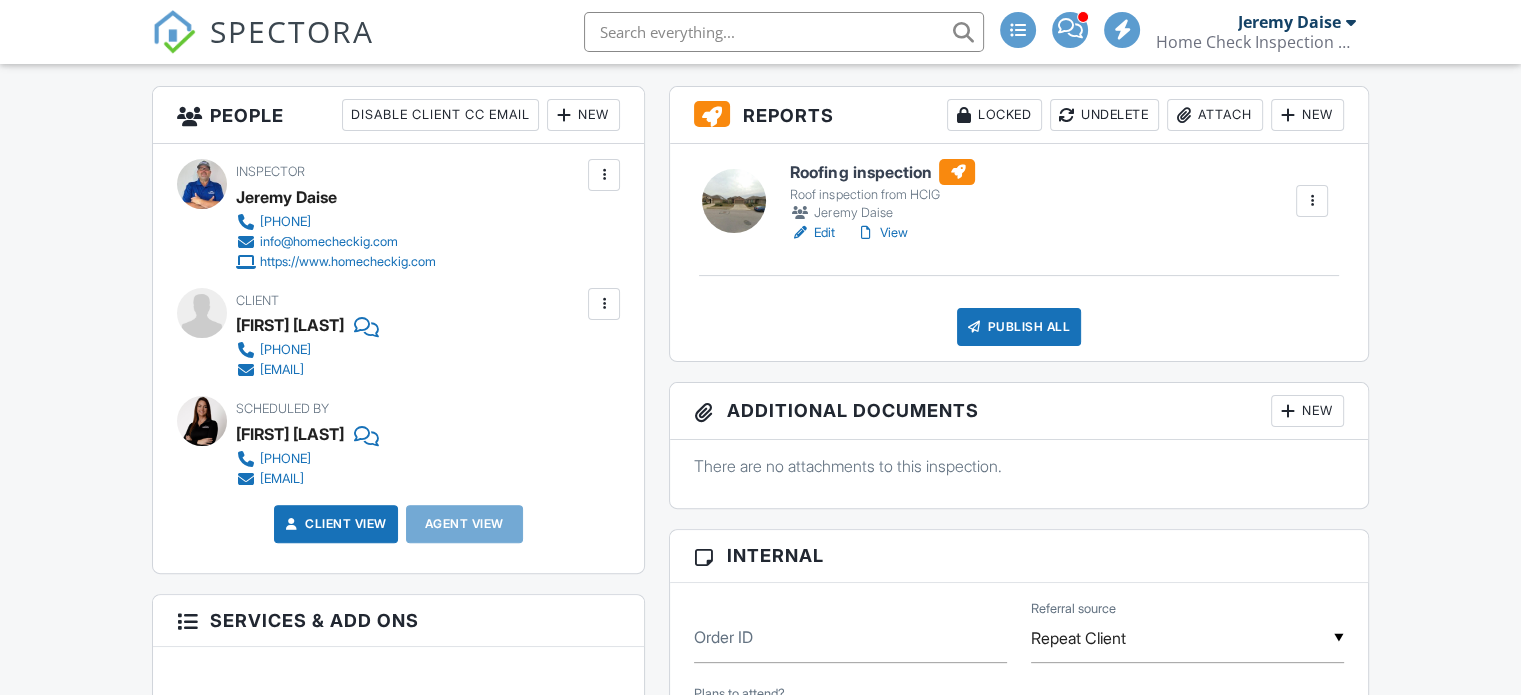 scroll, scrollTop: 500, scrollLeft: 0, axis: vertical 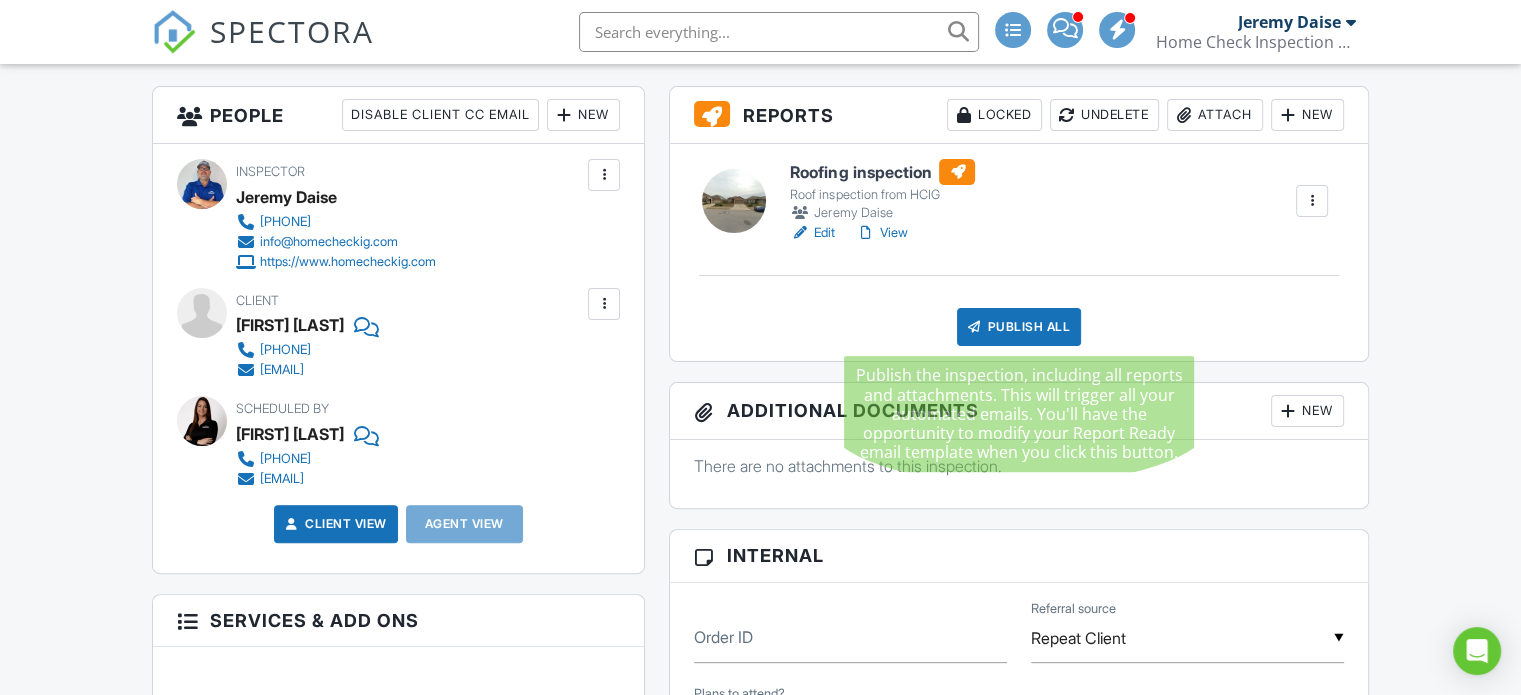 click on "Publish All" at bounding box center [1019, 327] 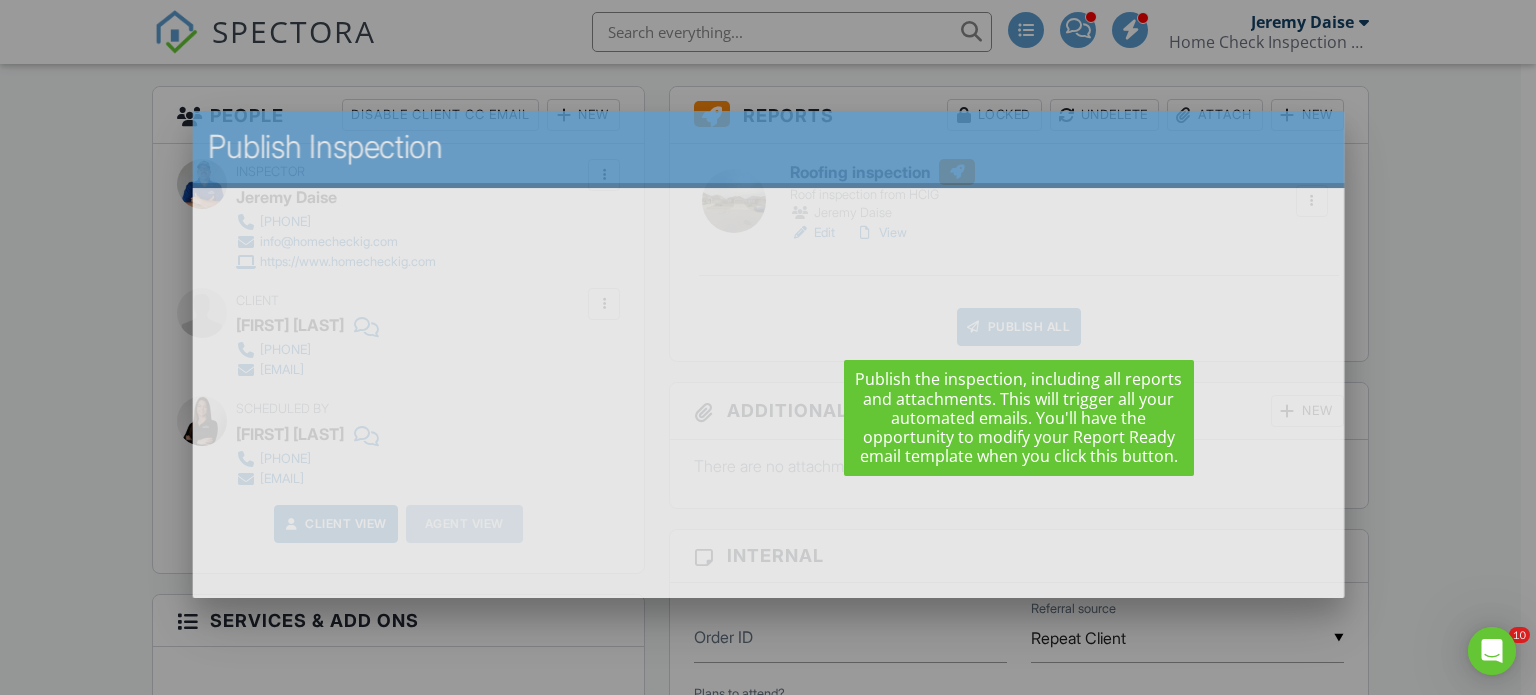 scroll, scrollTop: 0, scrollLeft: 0, axis: both 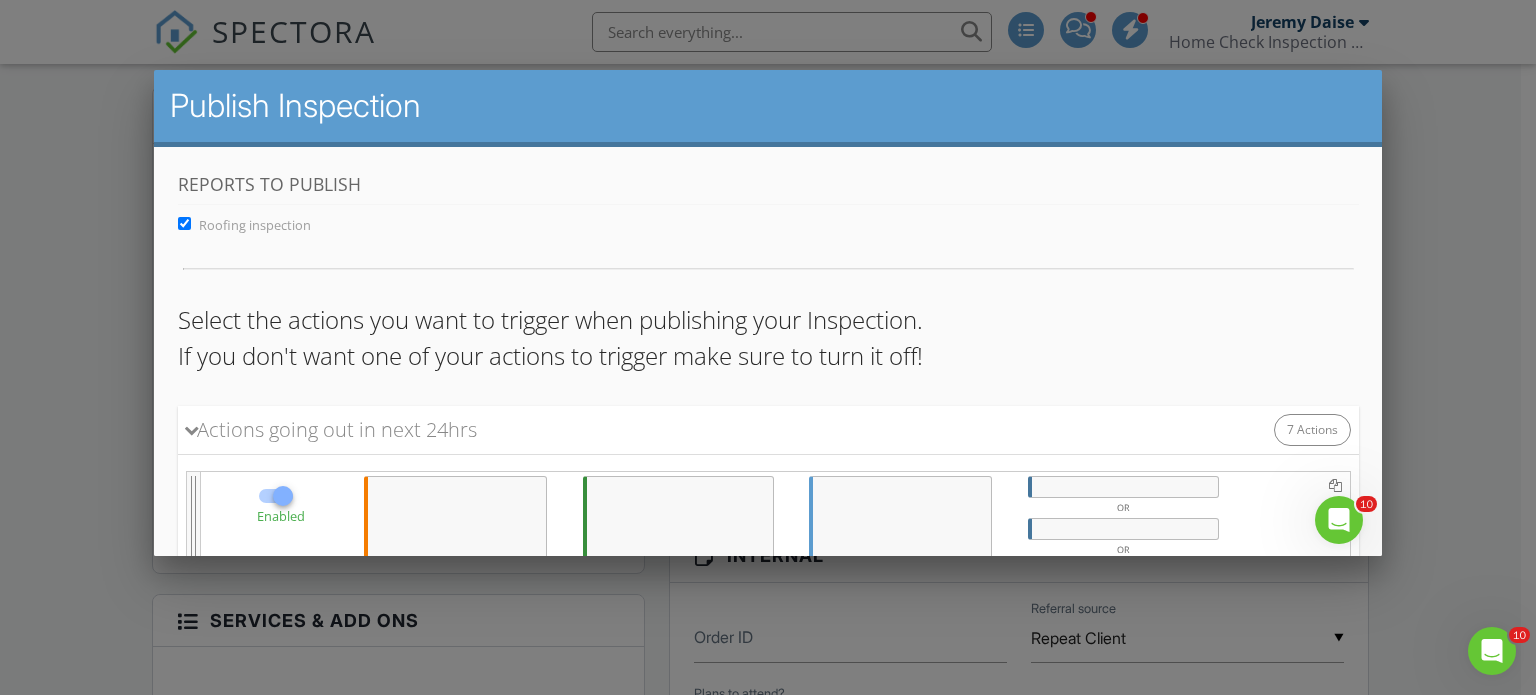 click at bounding box center (768, 334) 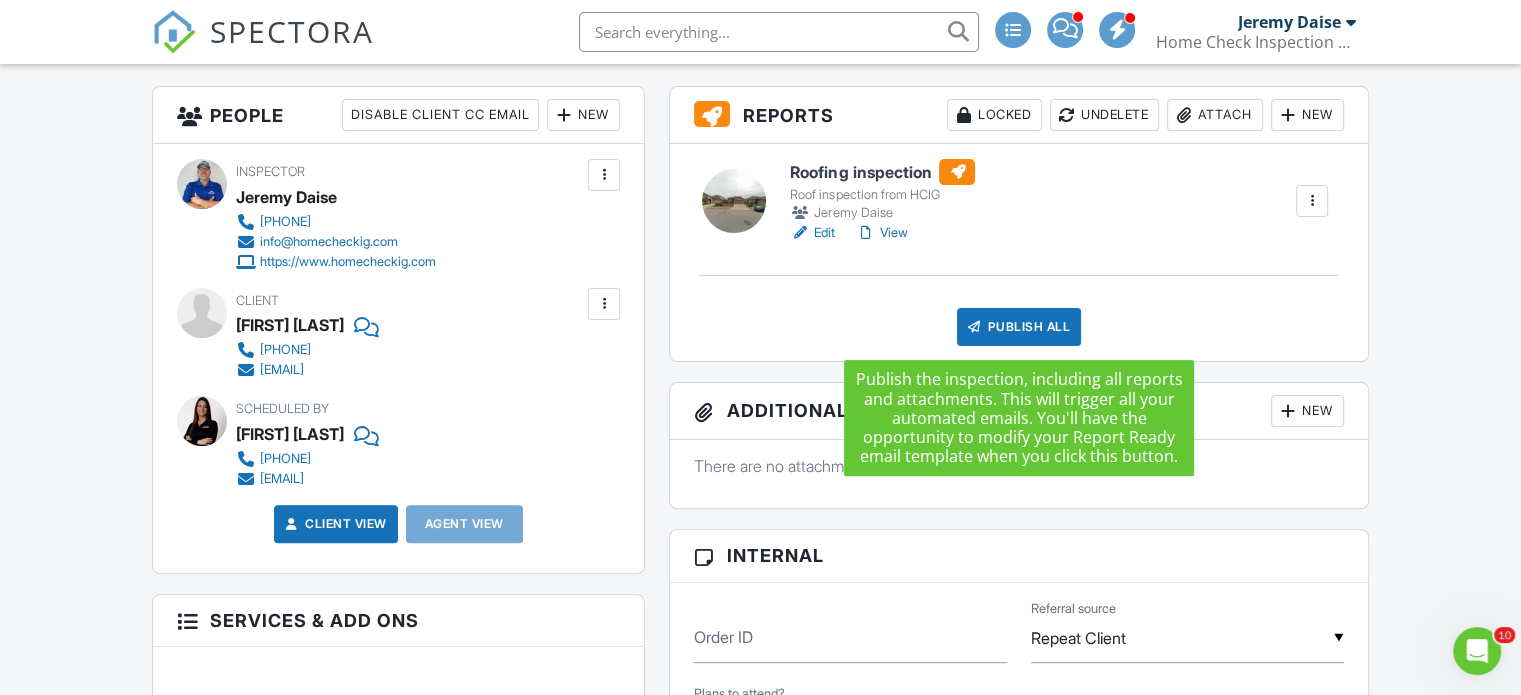 click on "Publish All" at bounding box center (1019, 327) 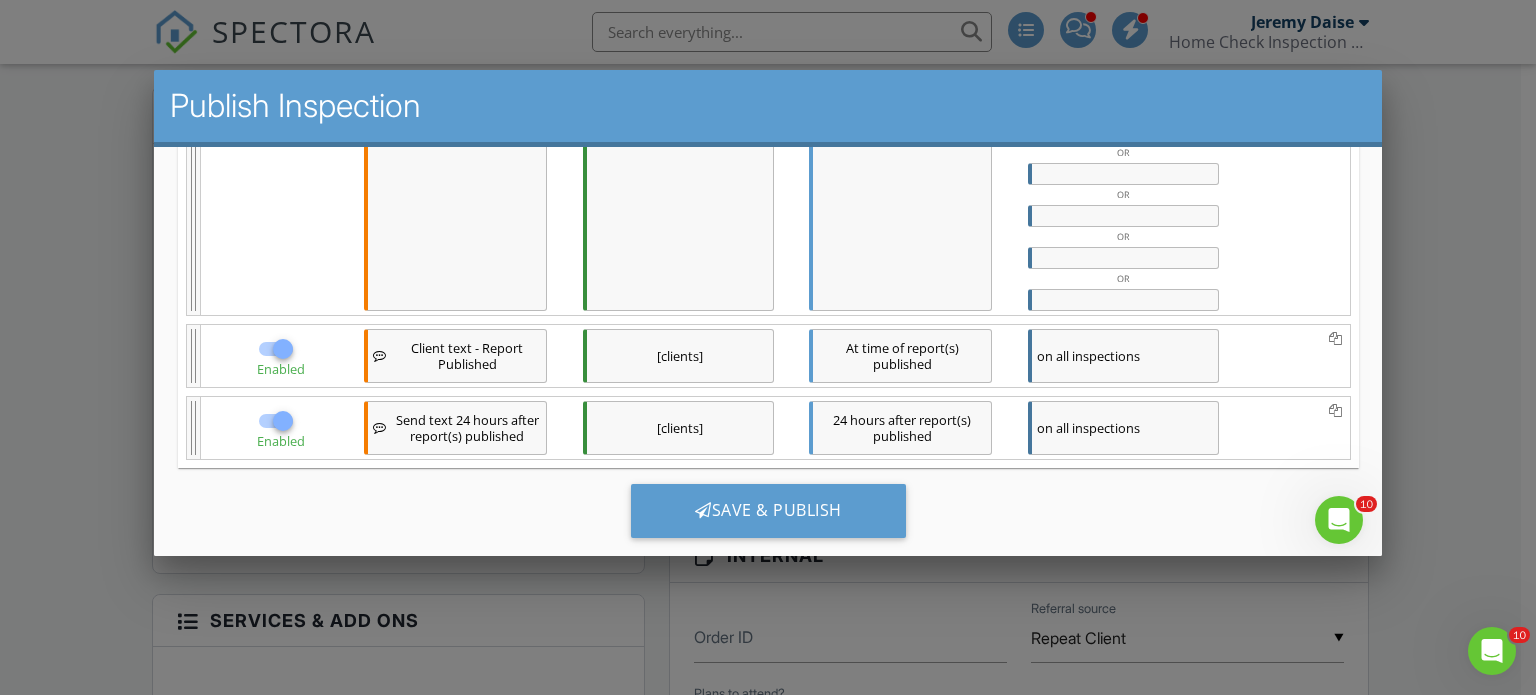 scroll, scrollTop: 1656, scrollLeft: 0, axis: vertical 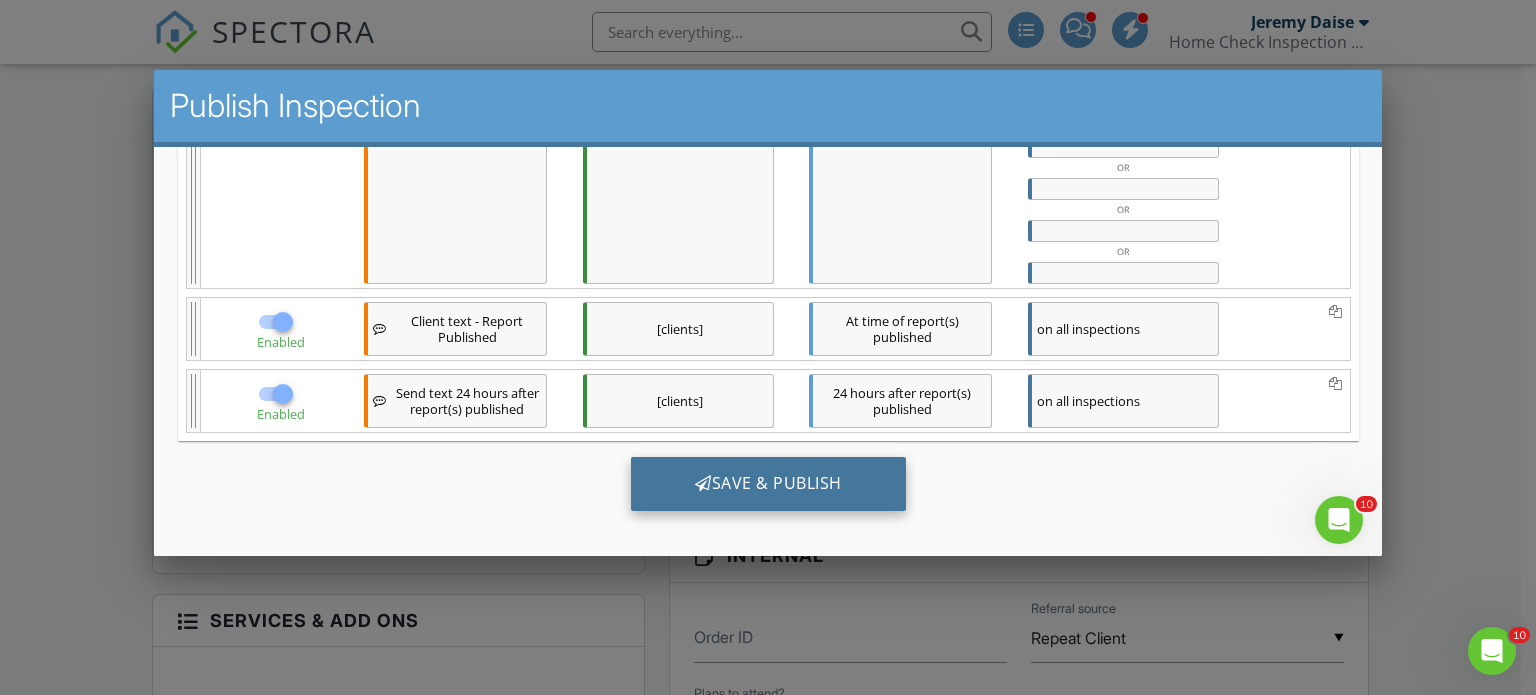 click on "Save & Publish" at bounding box center [767, 483] 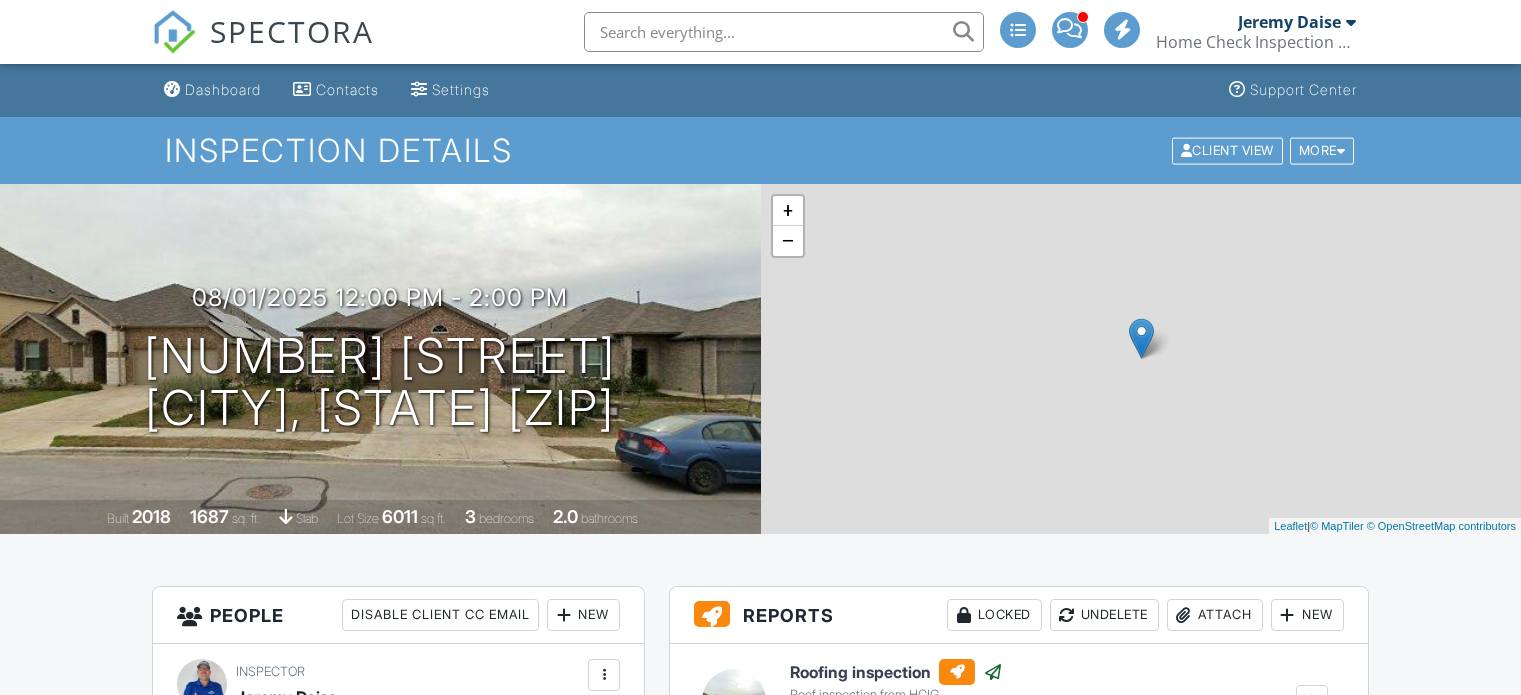 scroll, scrollTop: 0, scrollLeft: 0, axis: both 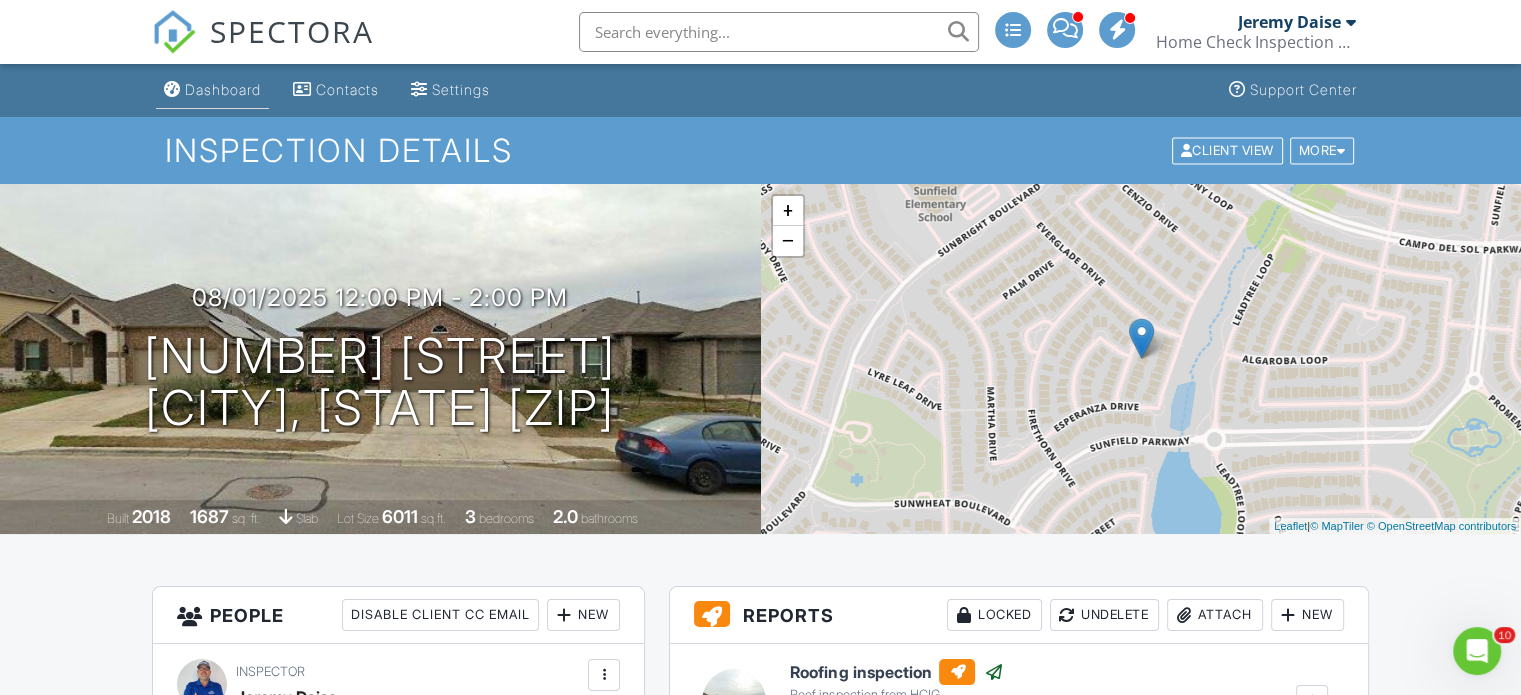 click on "Dashboard" at bounding box center (223, 89) 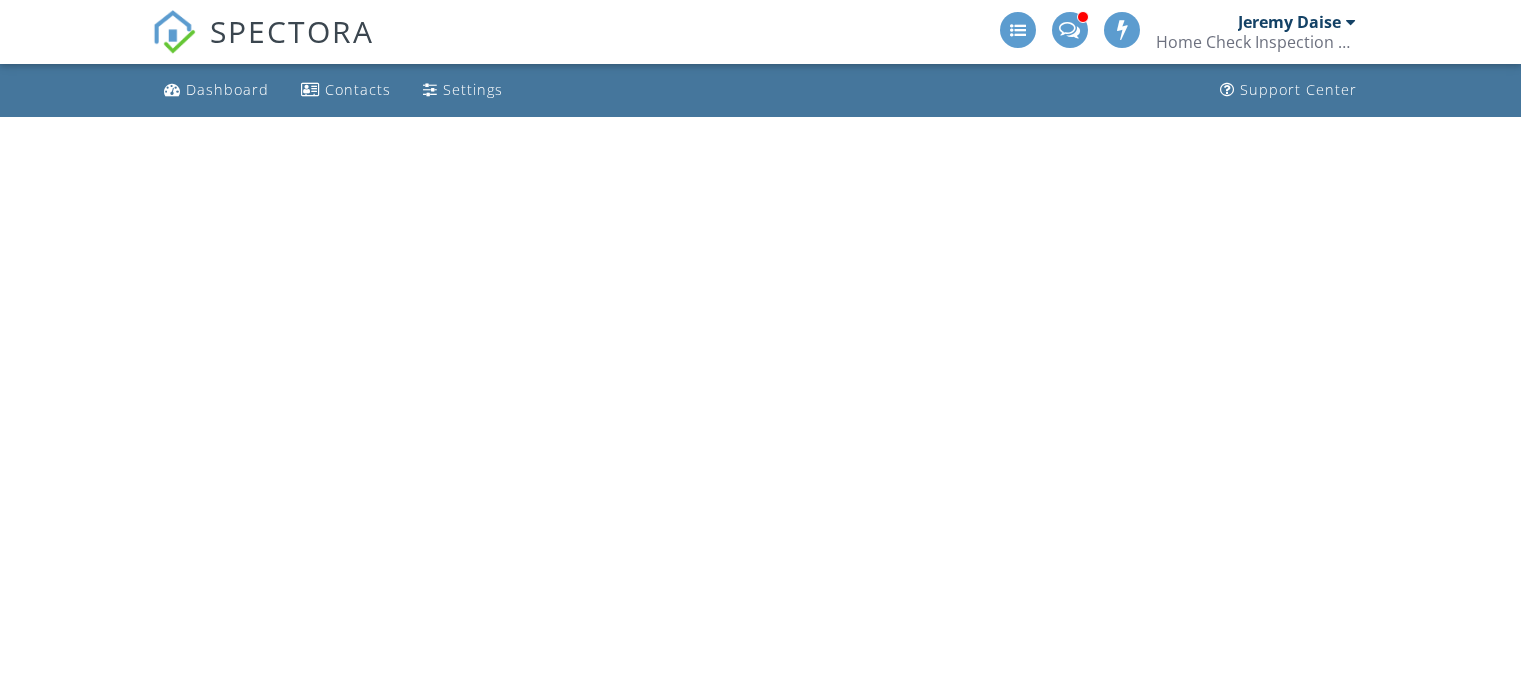 scroll, scrollTop: 0, scrollLeft: 0, axis: both 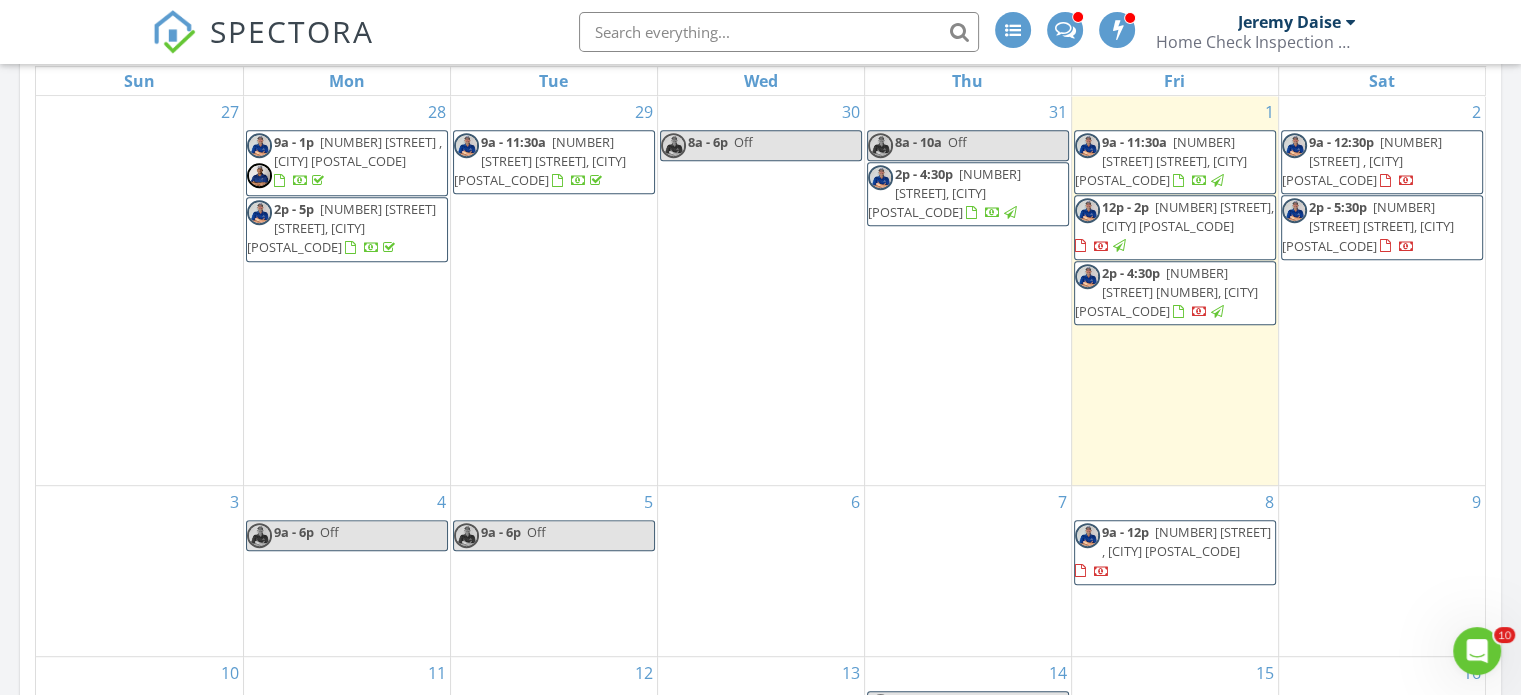 click on "Off" at bounding box center [329, 532] 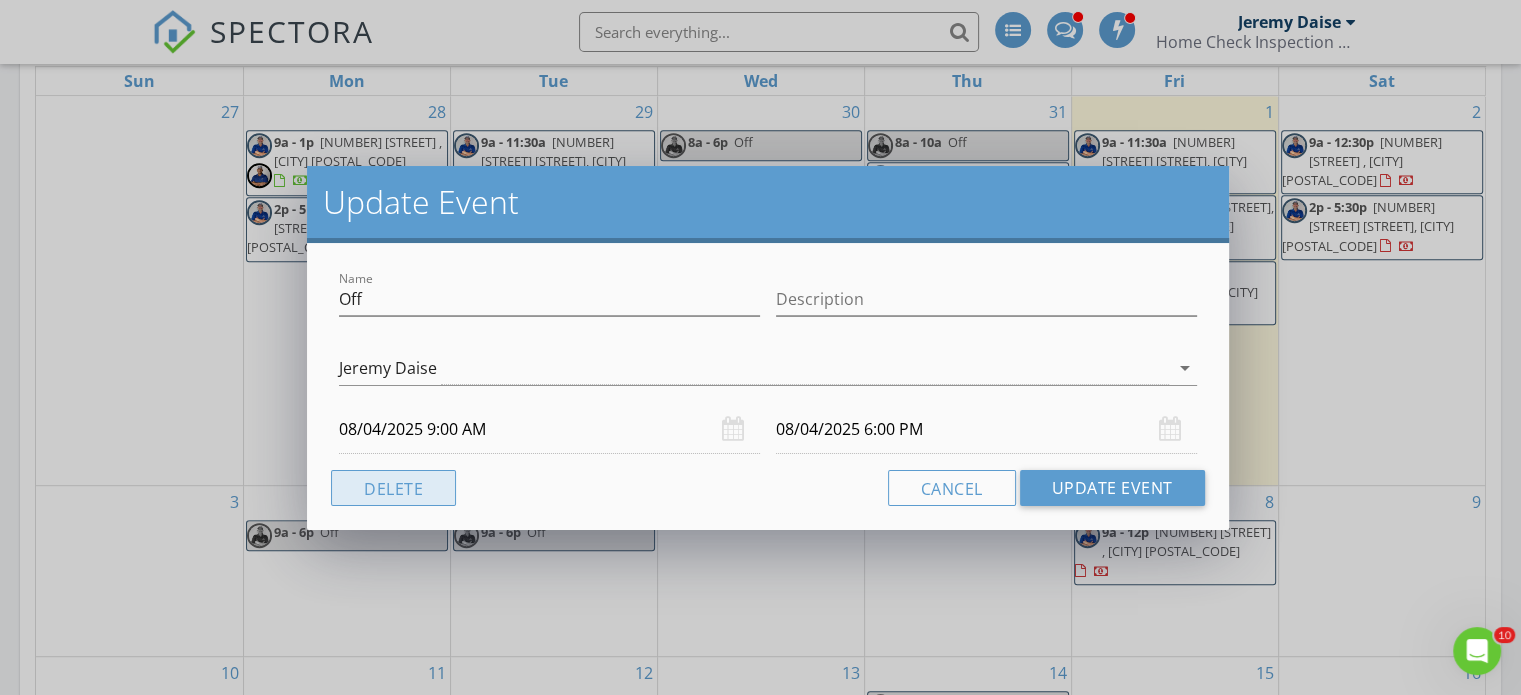 click on "Delete" at bounding box center [393, 488] 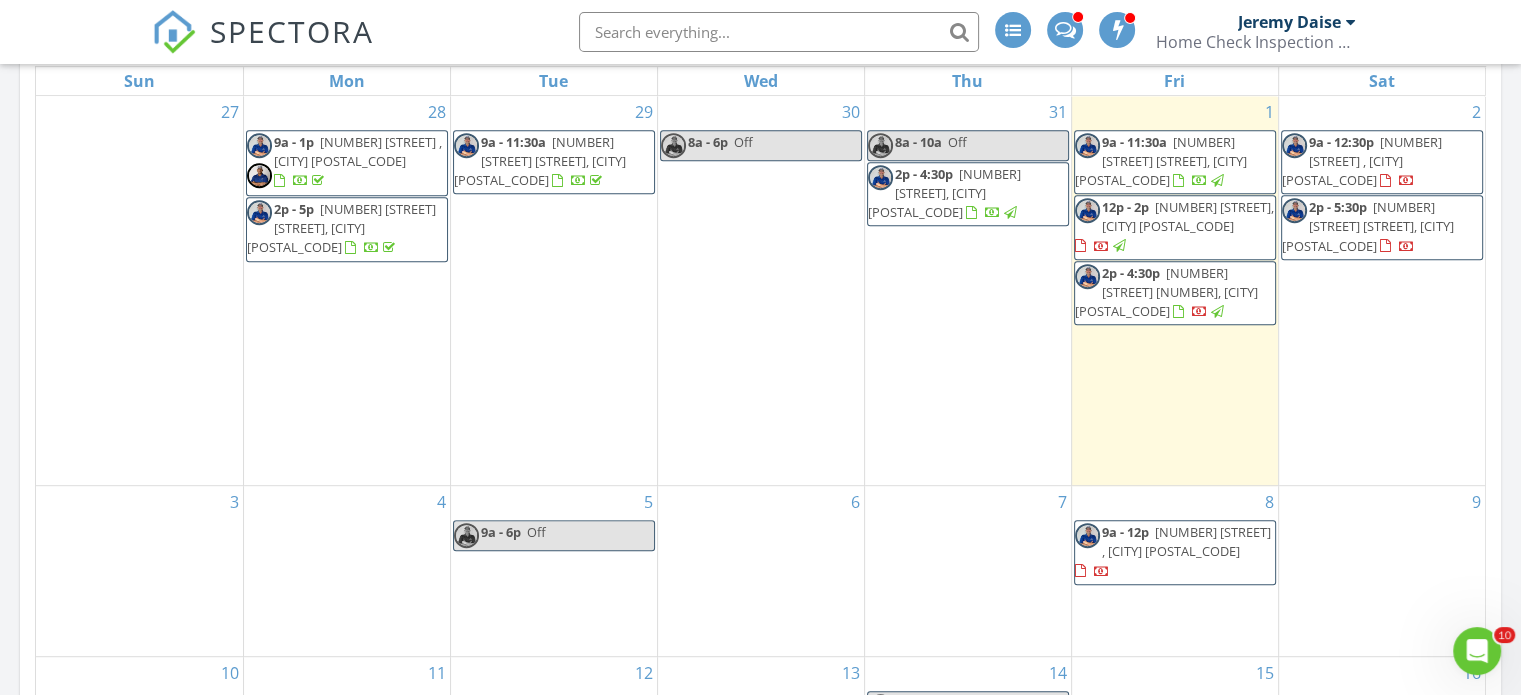 click on "9a - 6p
Off" at bounding box center (500, 535) 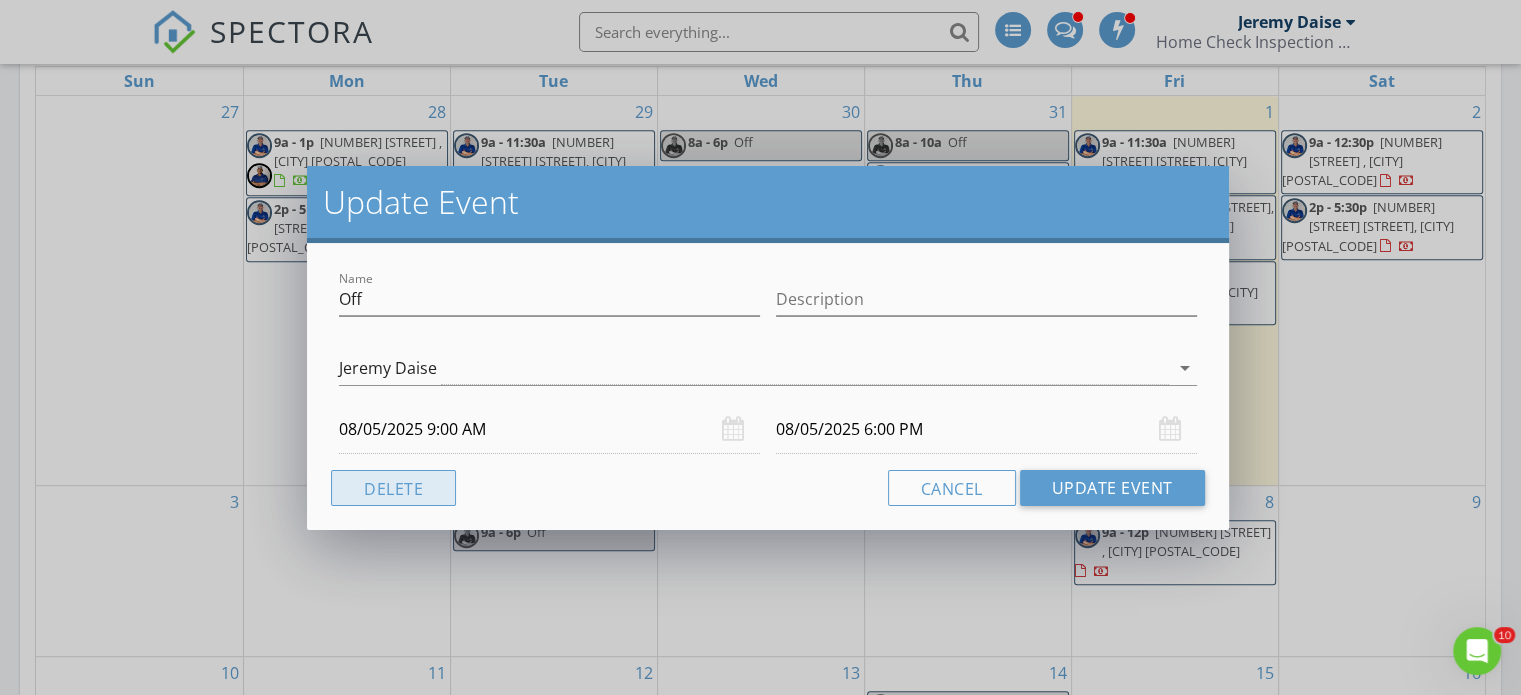 click on "Delete" at bounding box center (393, 488) 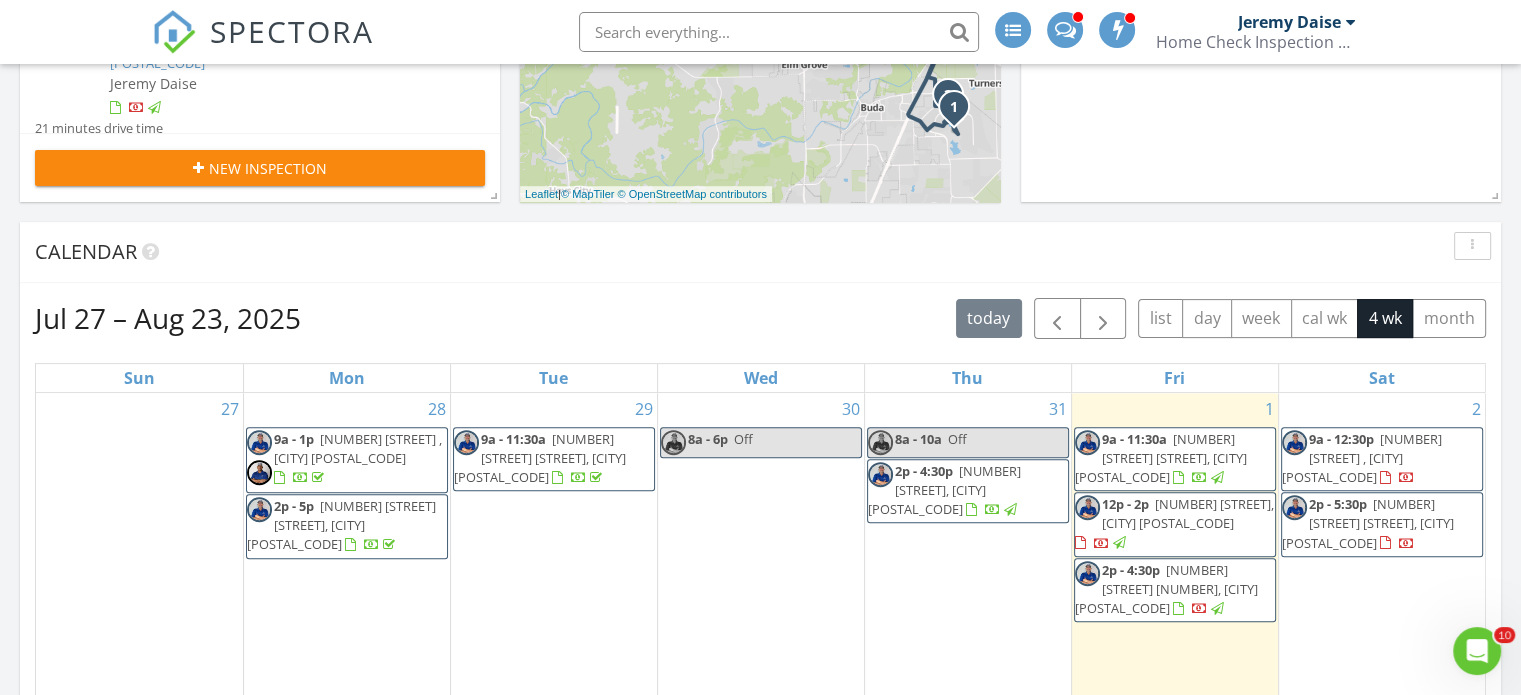 scroll, scrollTop: 676, scrollLeft: 0, axis: vertical 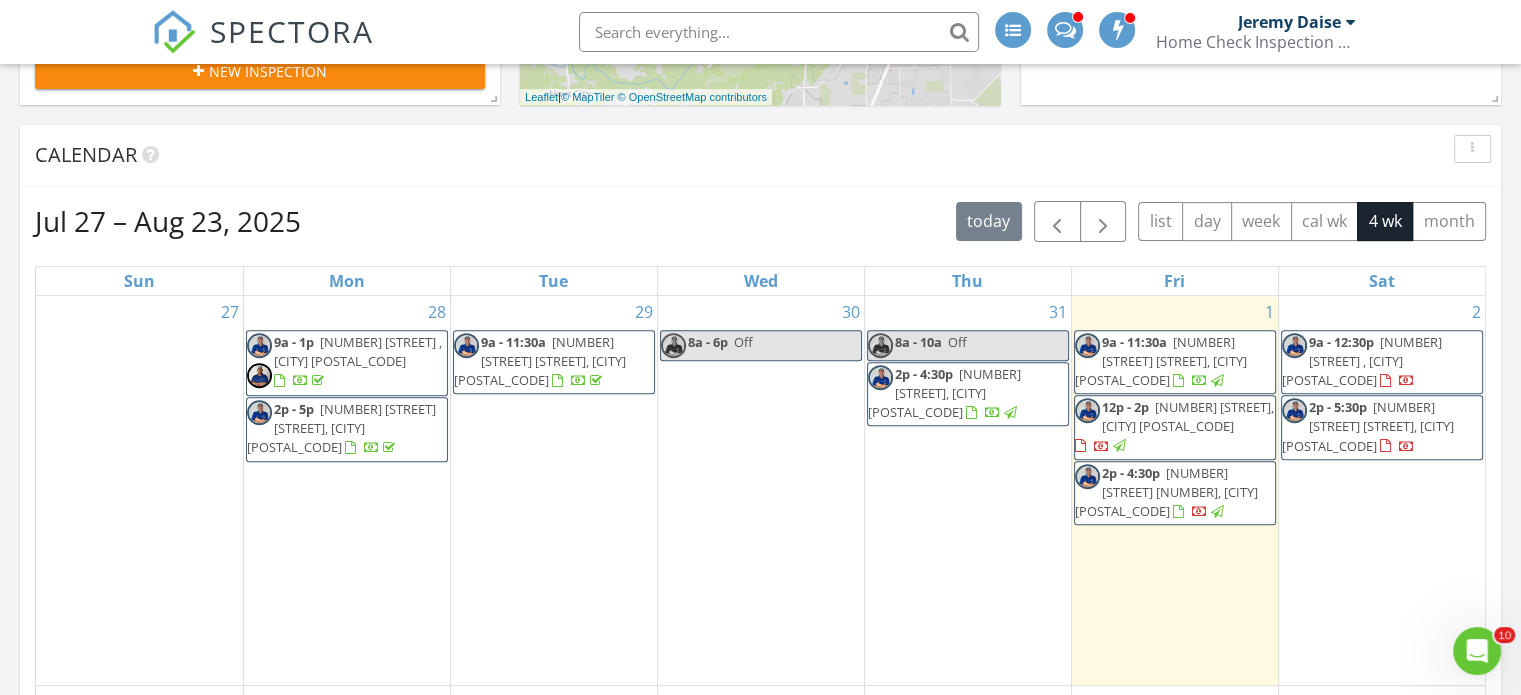 click on "[NUMBER] [STREET] [STREET], [CITY] [POSTAL_CODE]" at bounding box center (1161, 361) 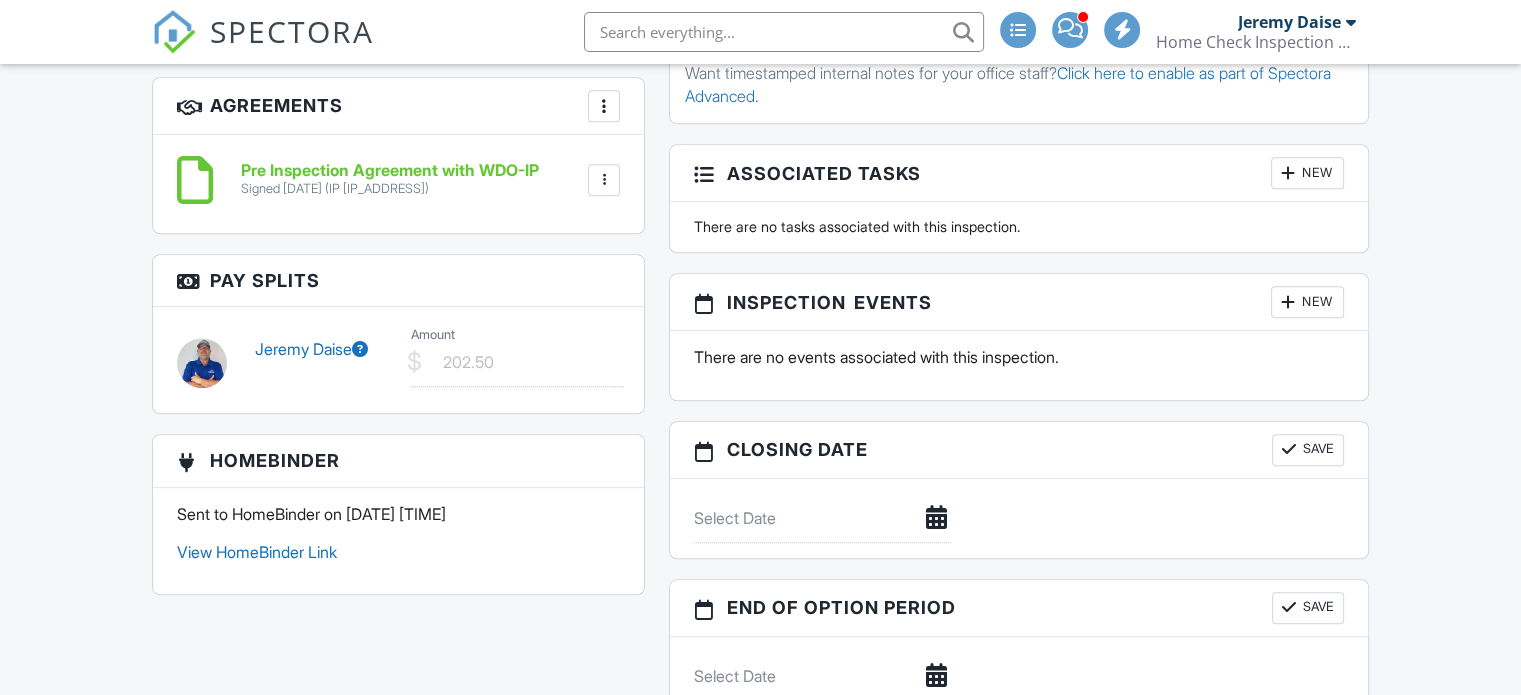 scroll, scrollTop: 1623, scrollLeft: 0, axis: vertical 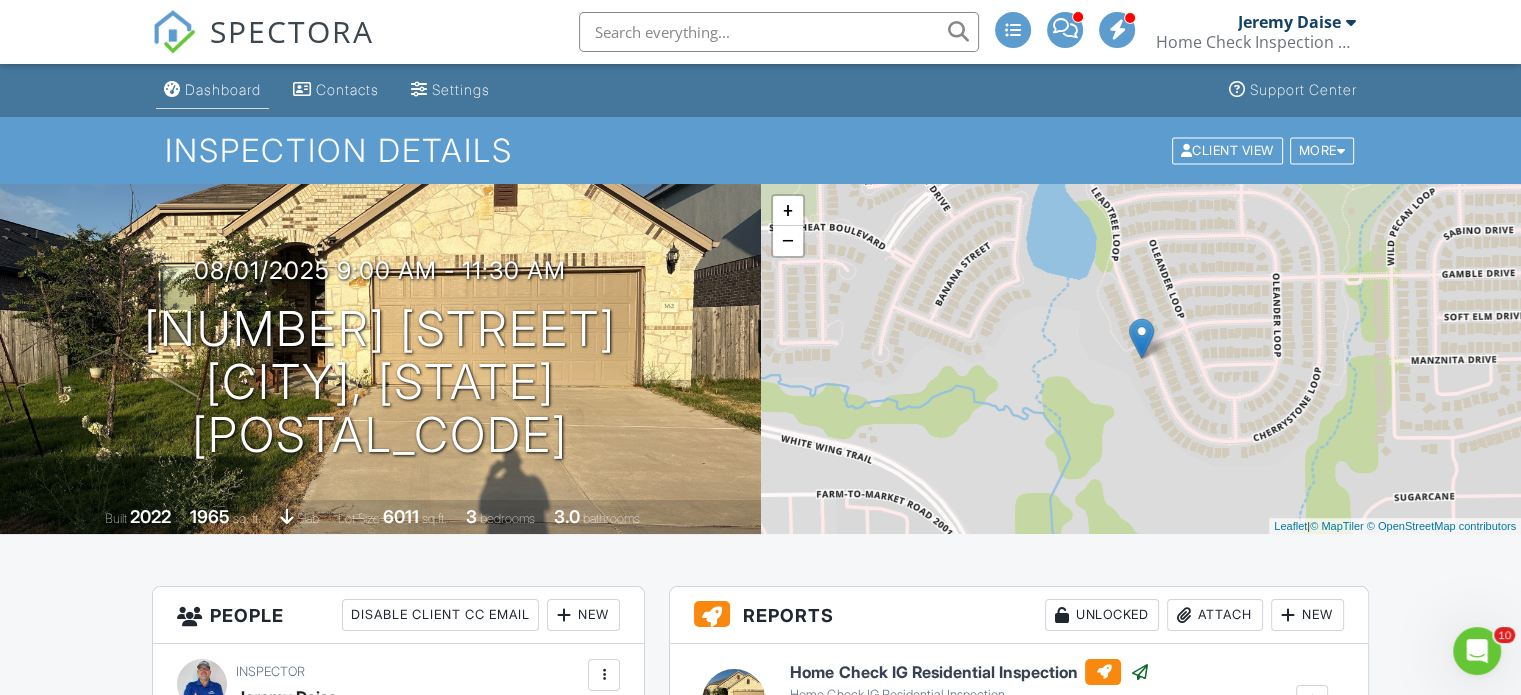 click on "Dashboard" at bounding box center (223, 89) 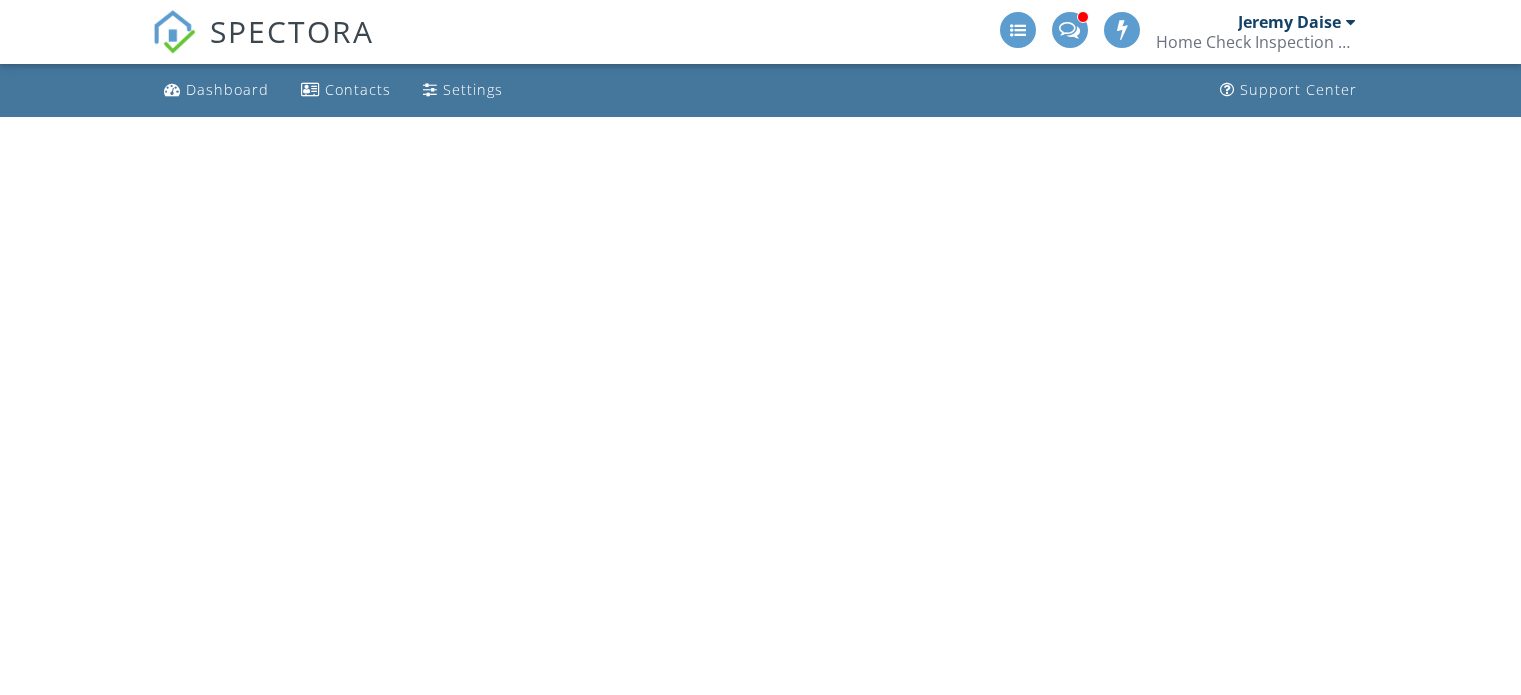 scroll, scrollTop: 0, scrollLeft: 0, axis: both 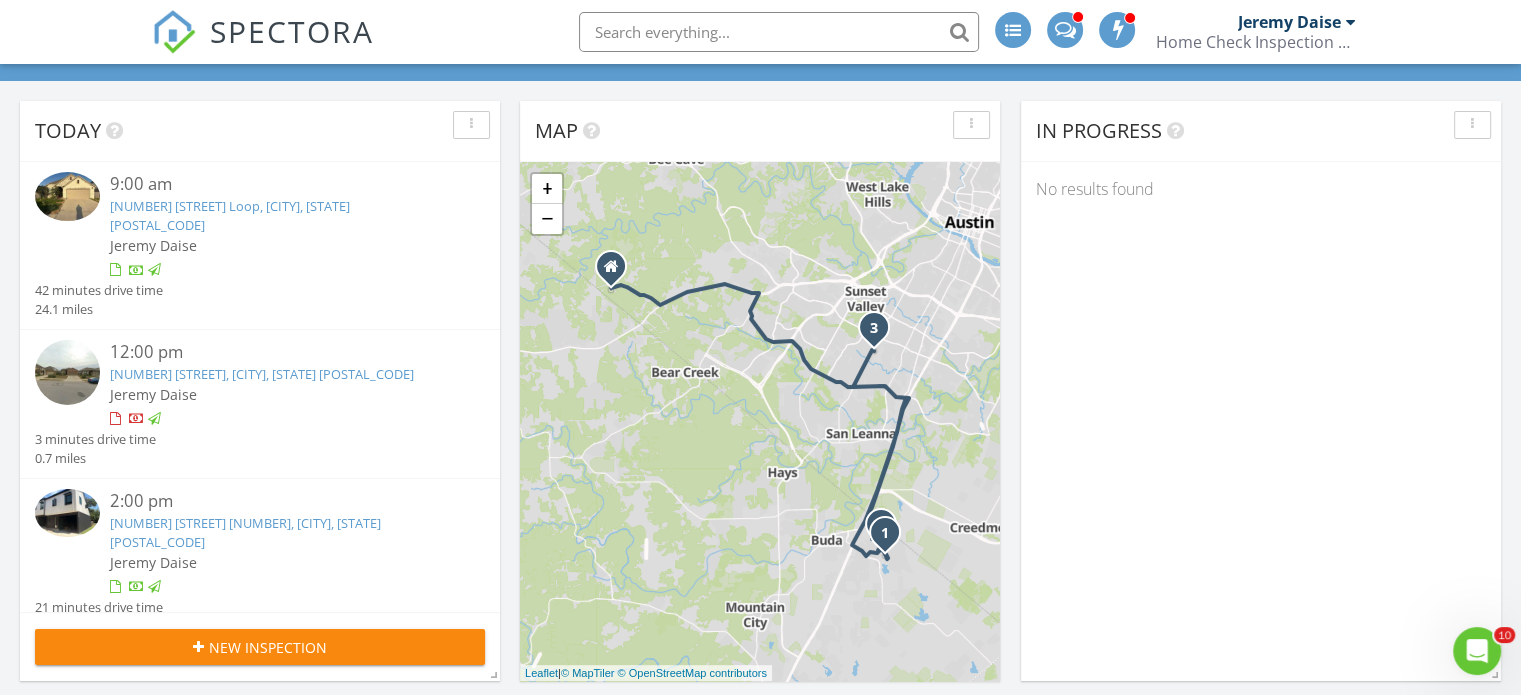click on "[NUMBER] [STREET], [CITY], [STATE] [POSTAL_CODE]" at bounding box center (262, 374) 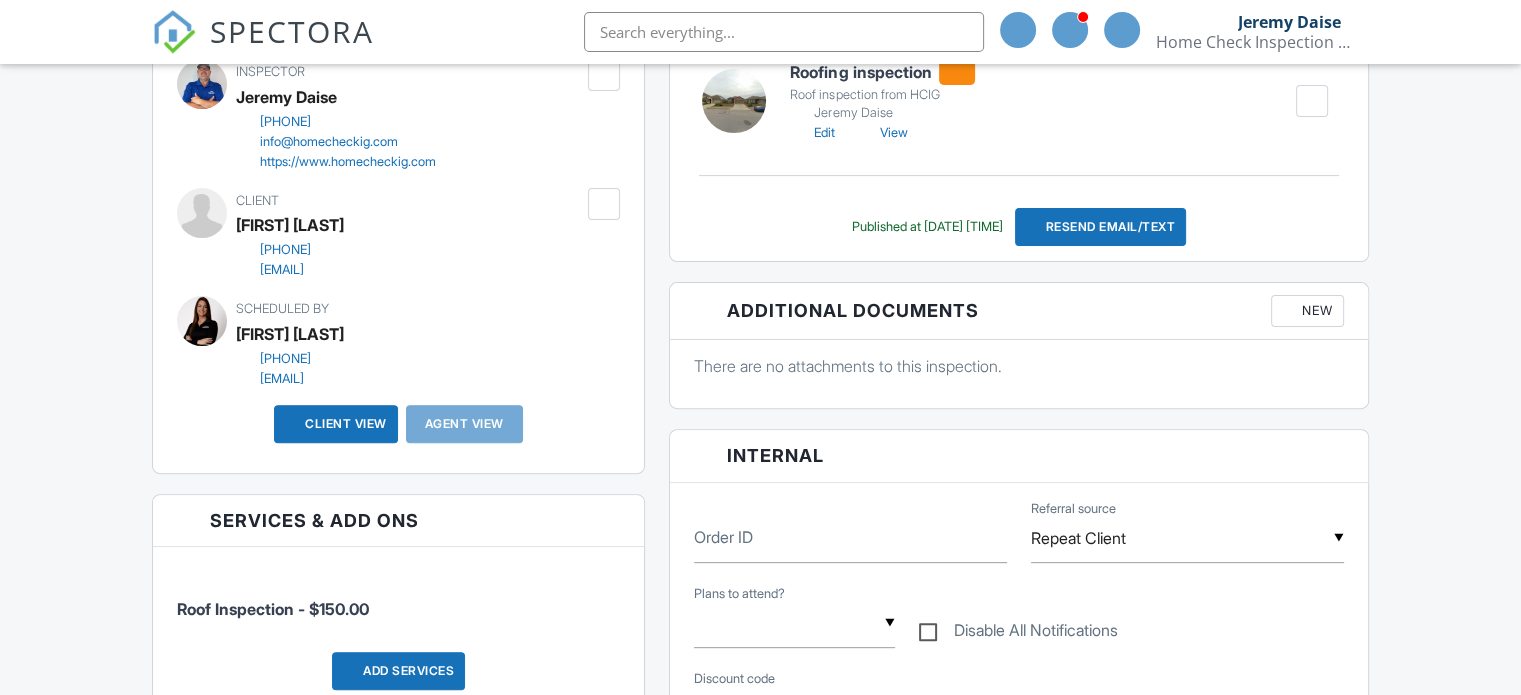 scroll, scrollTop: 1200, scrollLeft: 0, axis: vertical 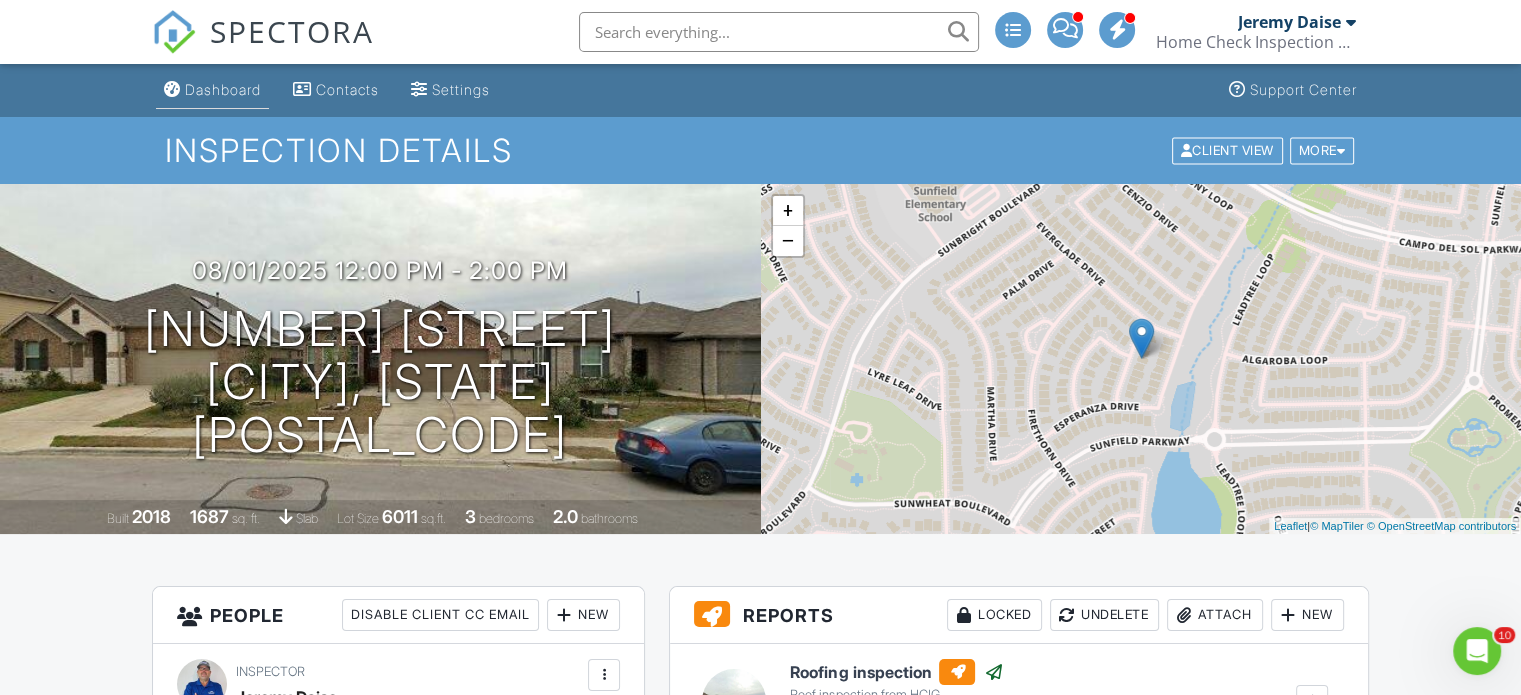 click on "Dashboard" at bounding box center [212, 90] 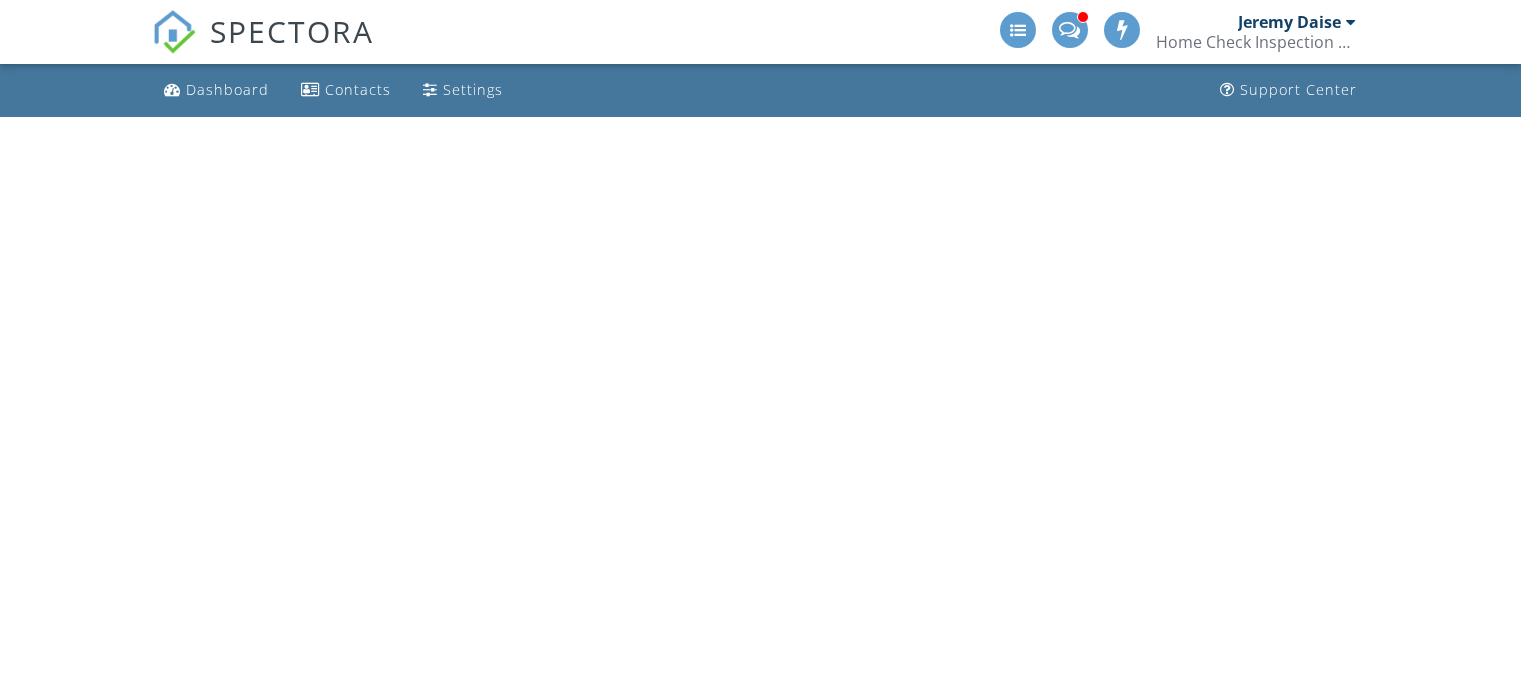 scroll, scrollTop: 0, scrollLeft: 0, axis: both 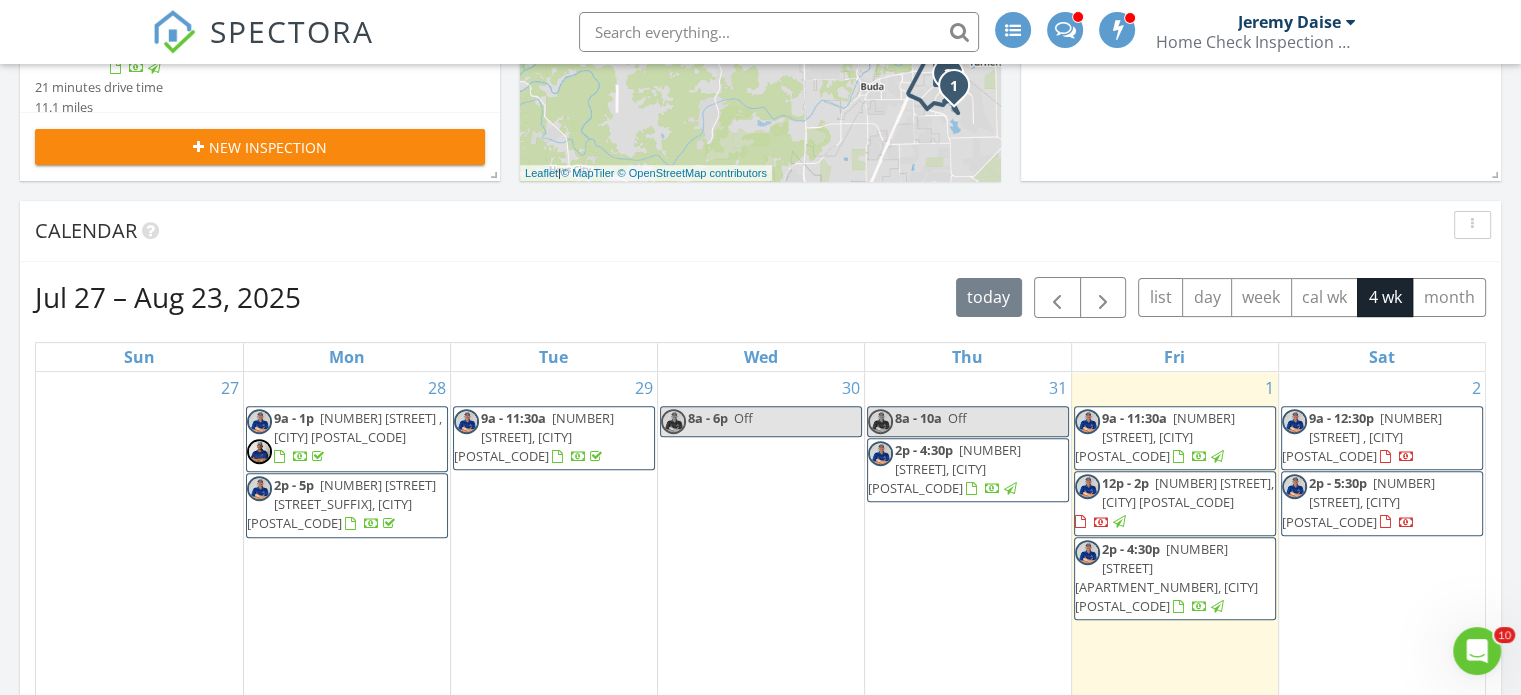 click on "1903 Keilbar Ln 101, Austin 78745" at bounding box center [1166, 578] 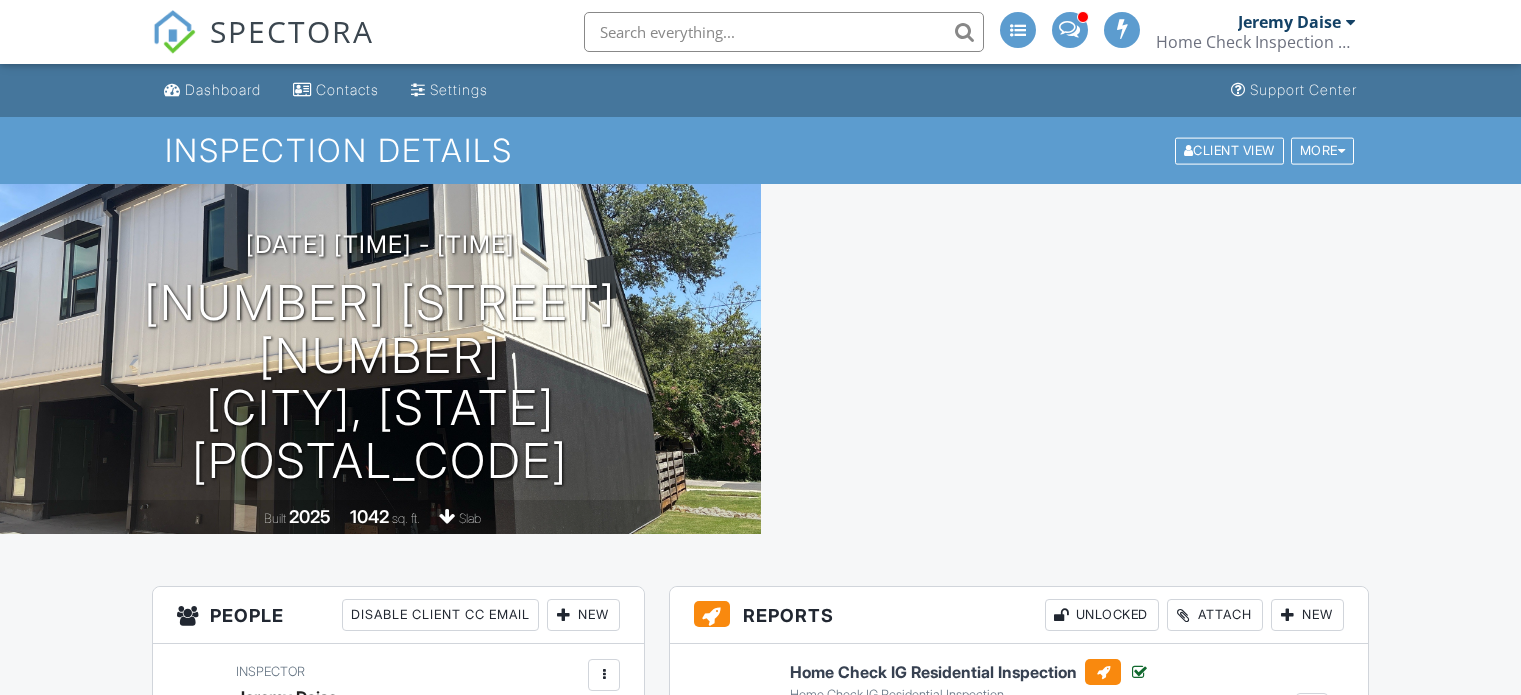 scroll, scrollTop: 0, scrollLeft: 0, axis: both 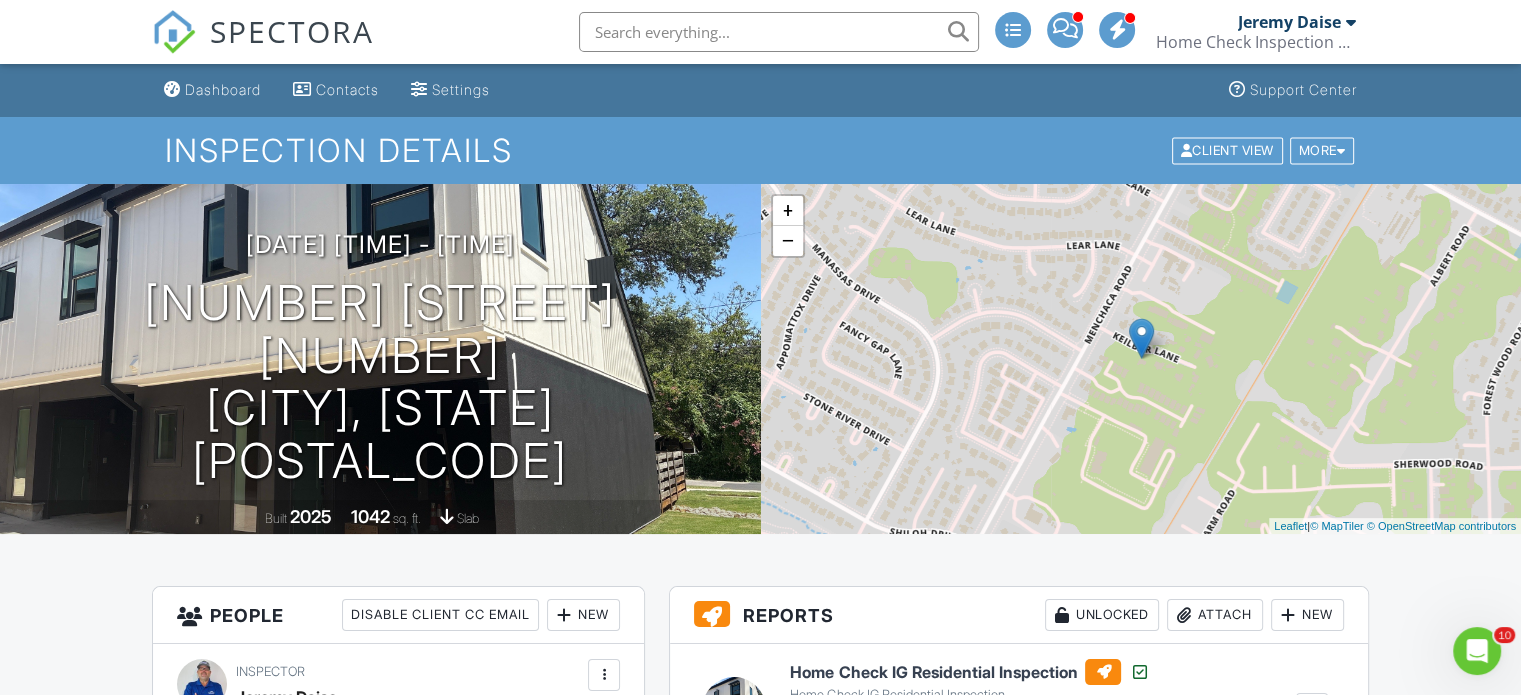 click on "Dashboard" at bounding box center (212, 90) 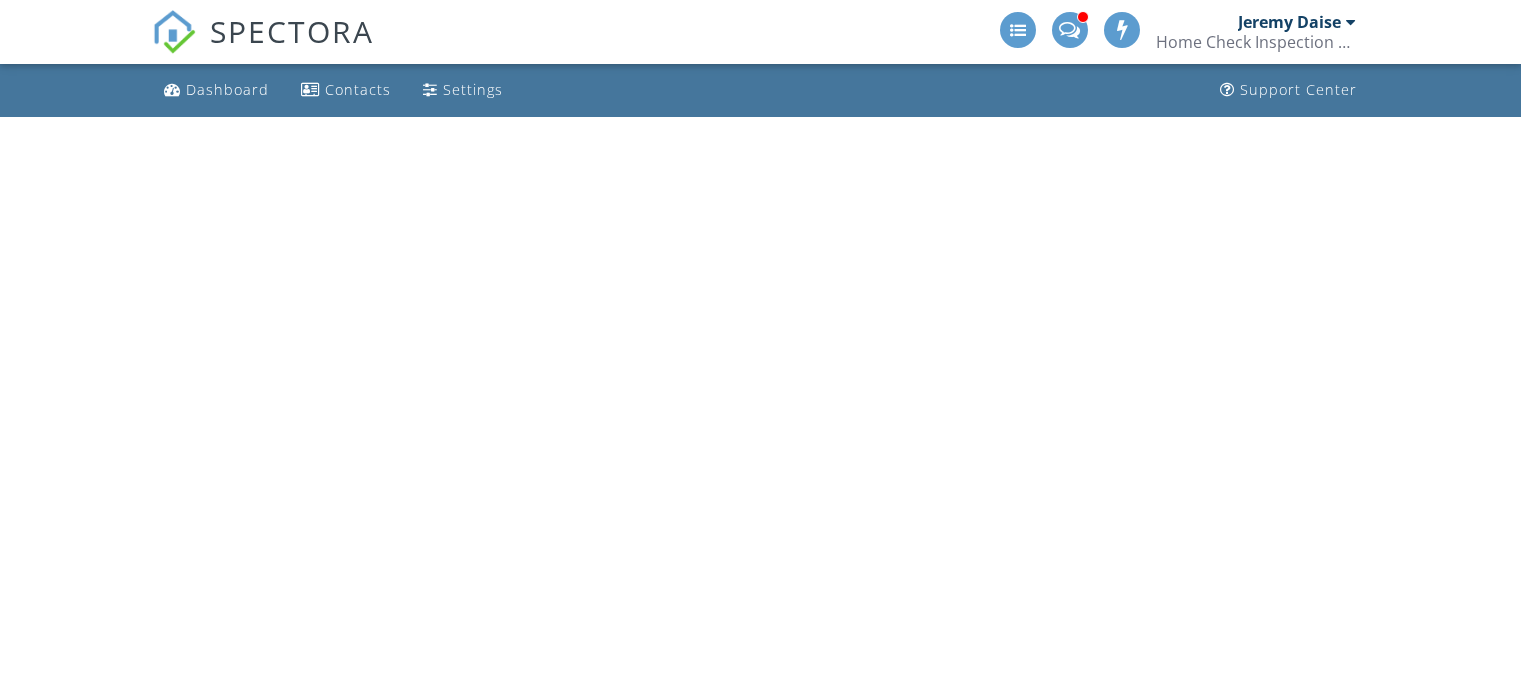 scroll, scrollTop: 0, scrollLeft: 0, axis: both 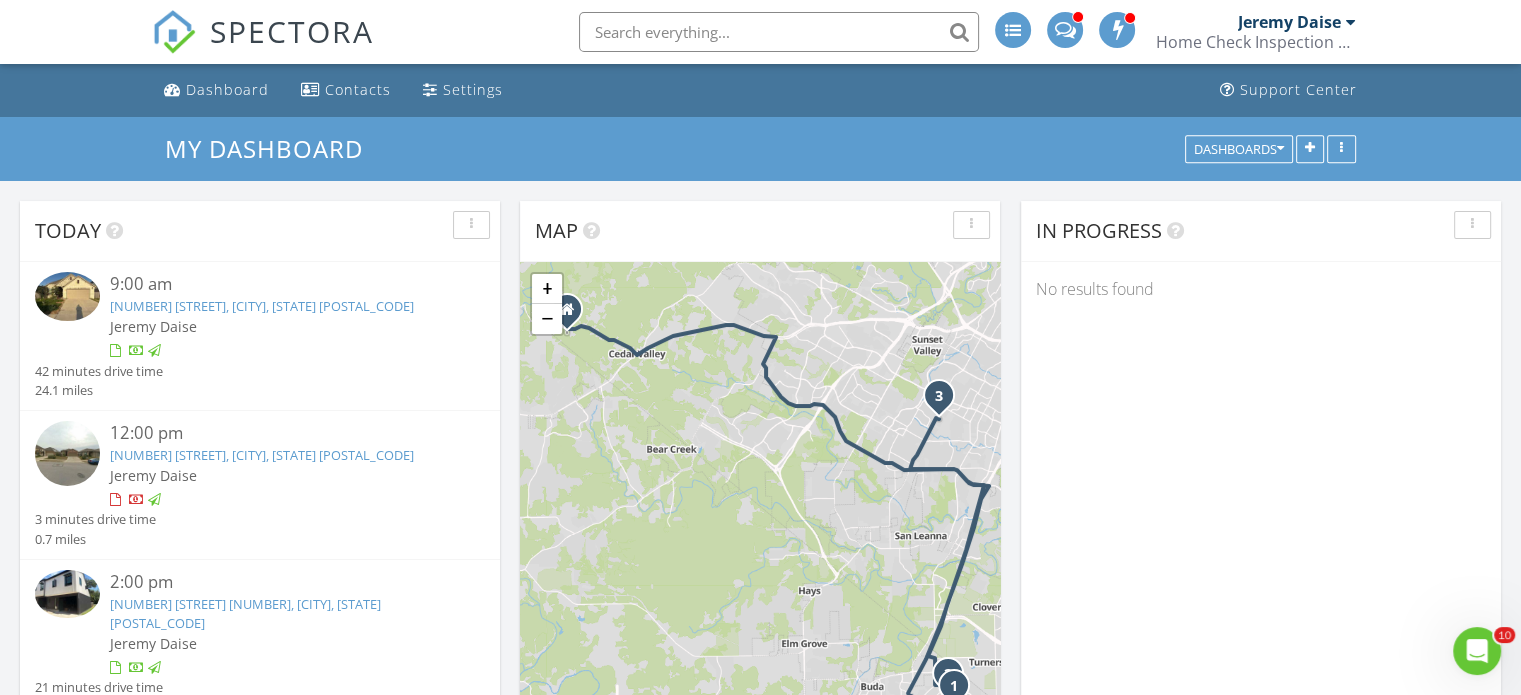 click on "147 Brazil Dr, Buda, TX 78610" at bounding box center (262, 455) 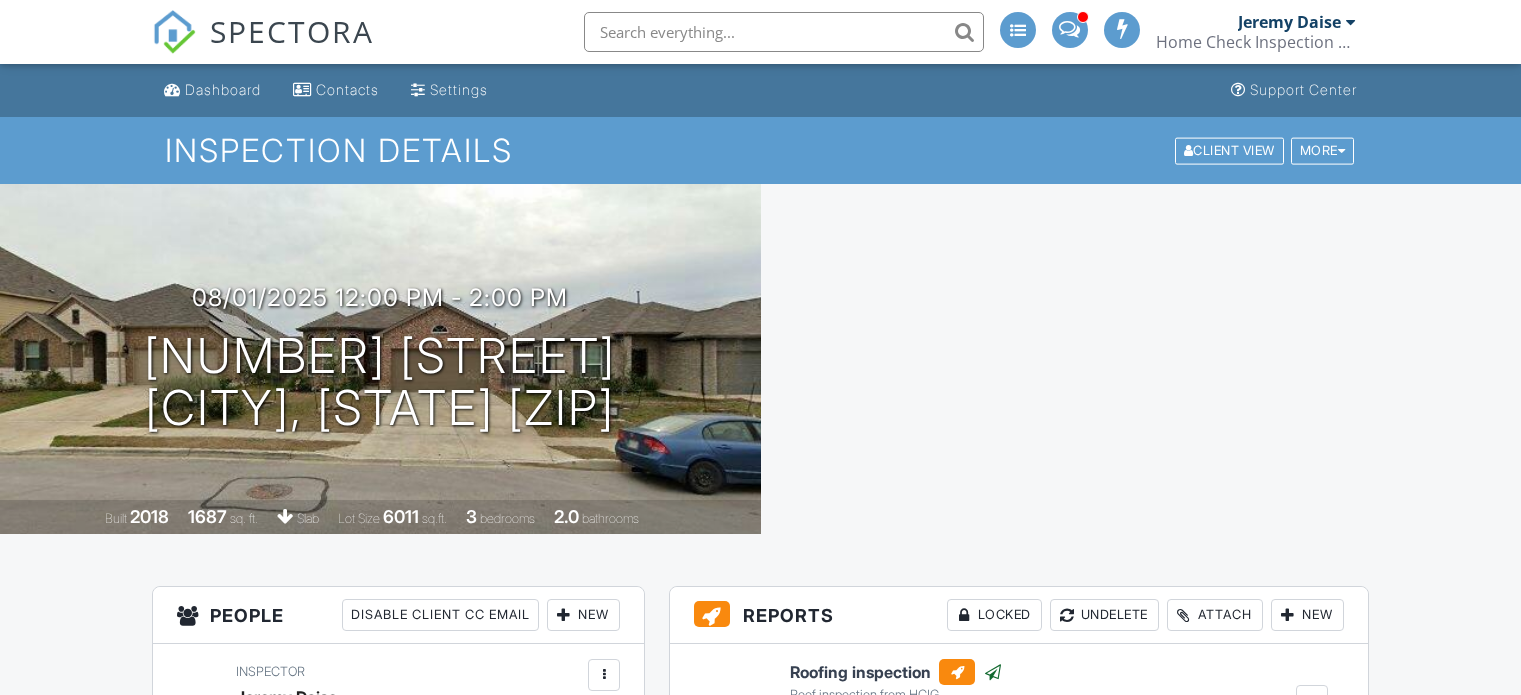 scroll, scrollTop: 0, scrollLeft: 0, axis: both 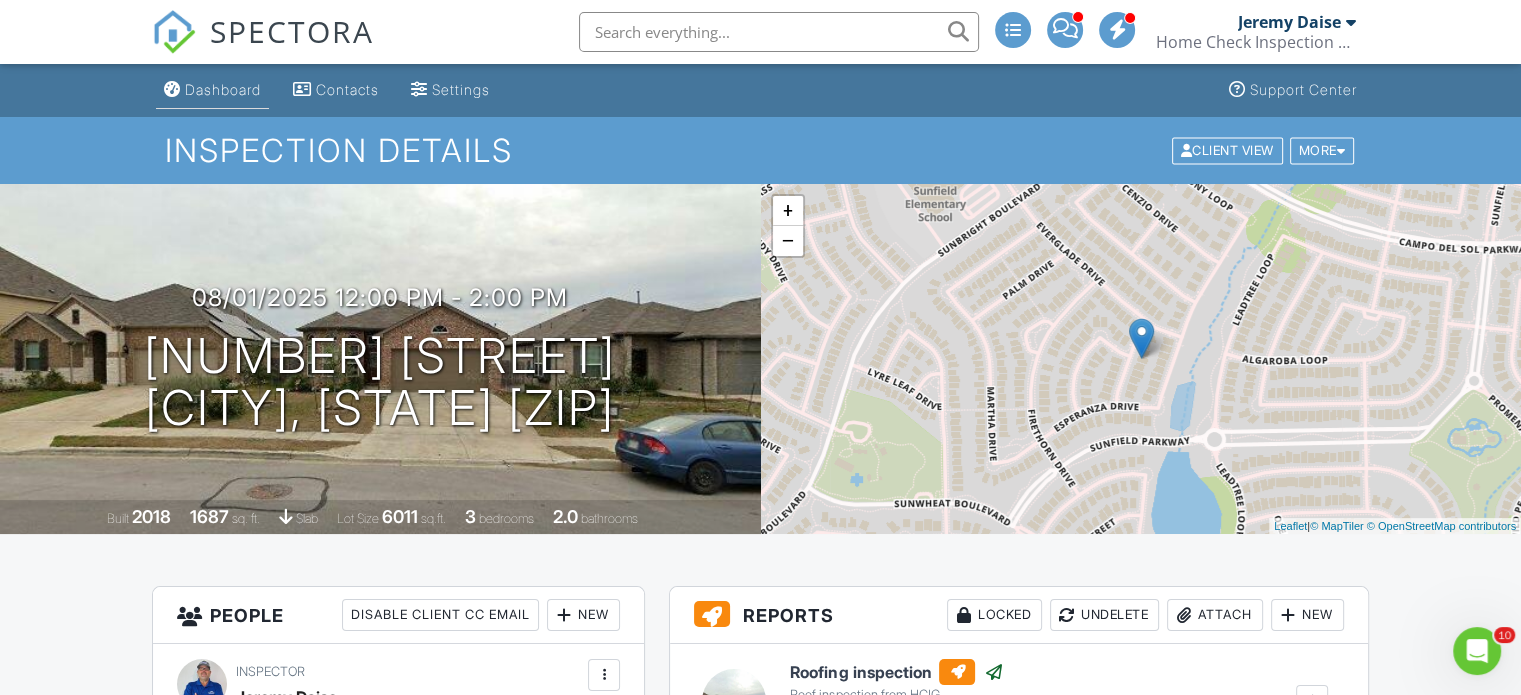 click on "Dashboard" at bounding box center (223, 89) 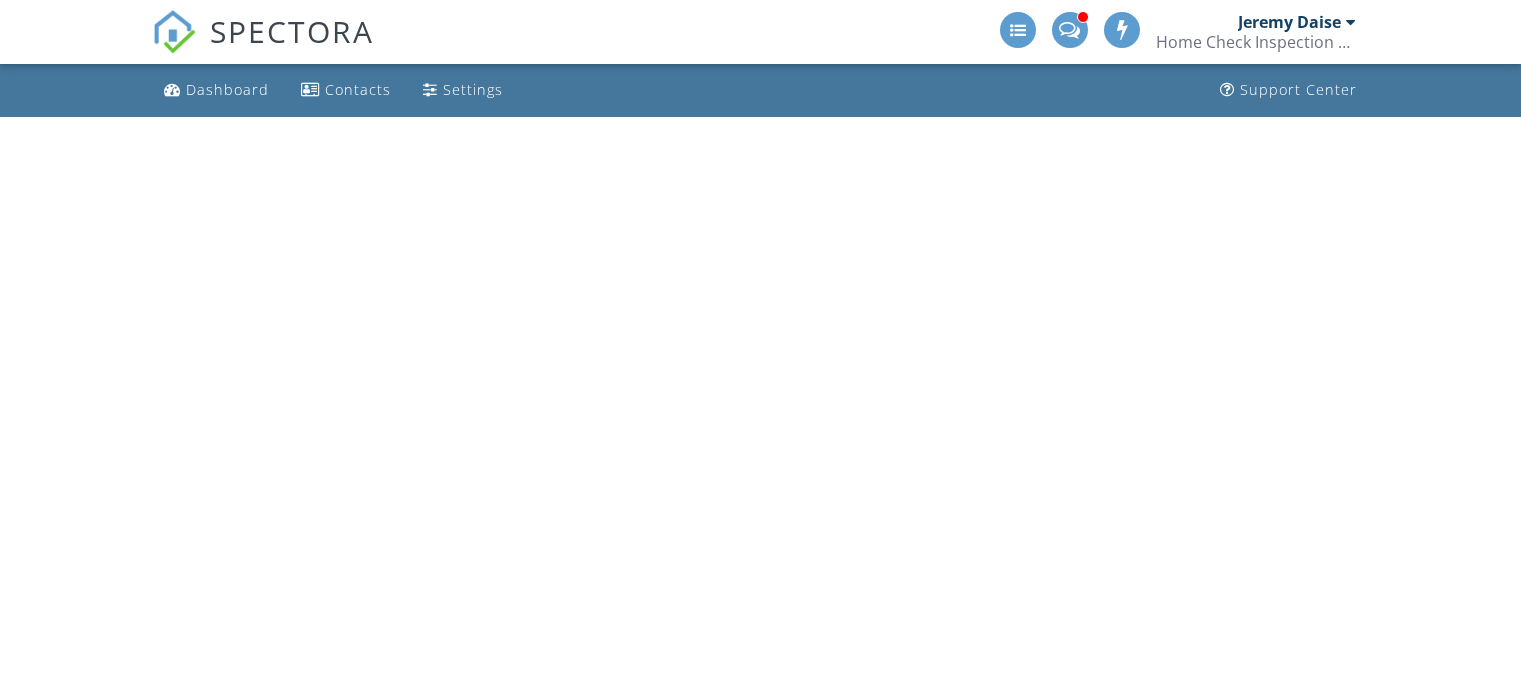 scroll, scrollTop: 0, scrollLeft: 0, axis: both 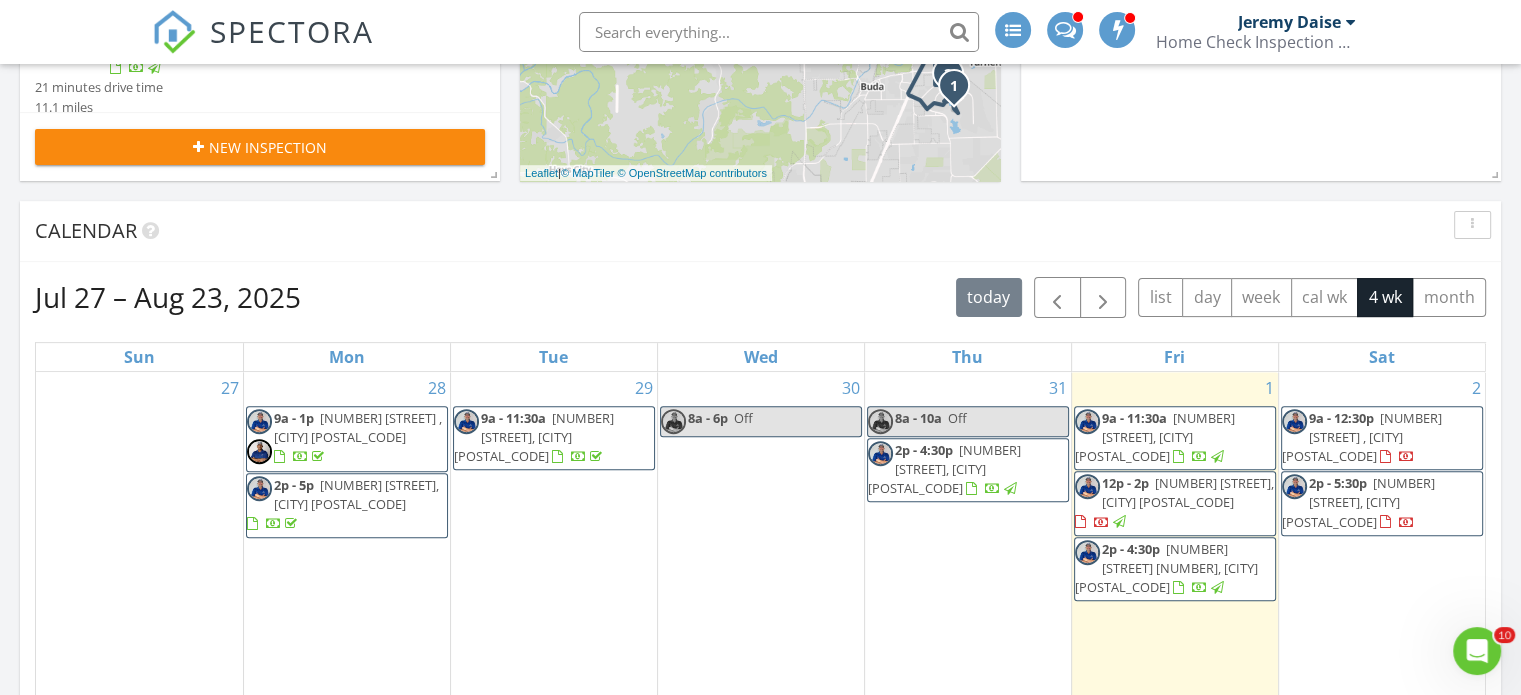 click on "124 Bell Chime Dr , Liberty Hill 78642" at bounding box center (1362, 437) 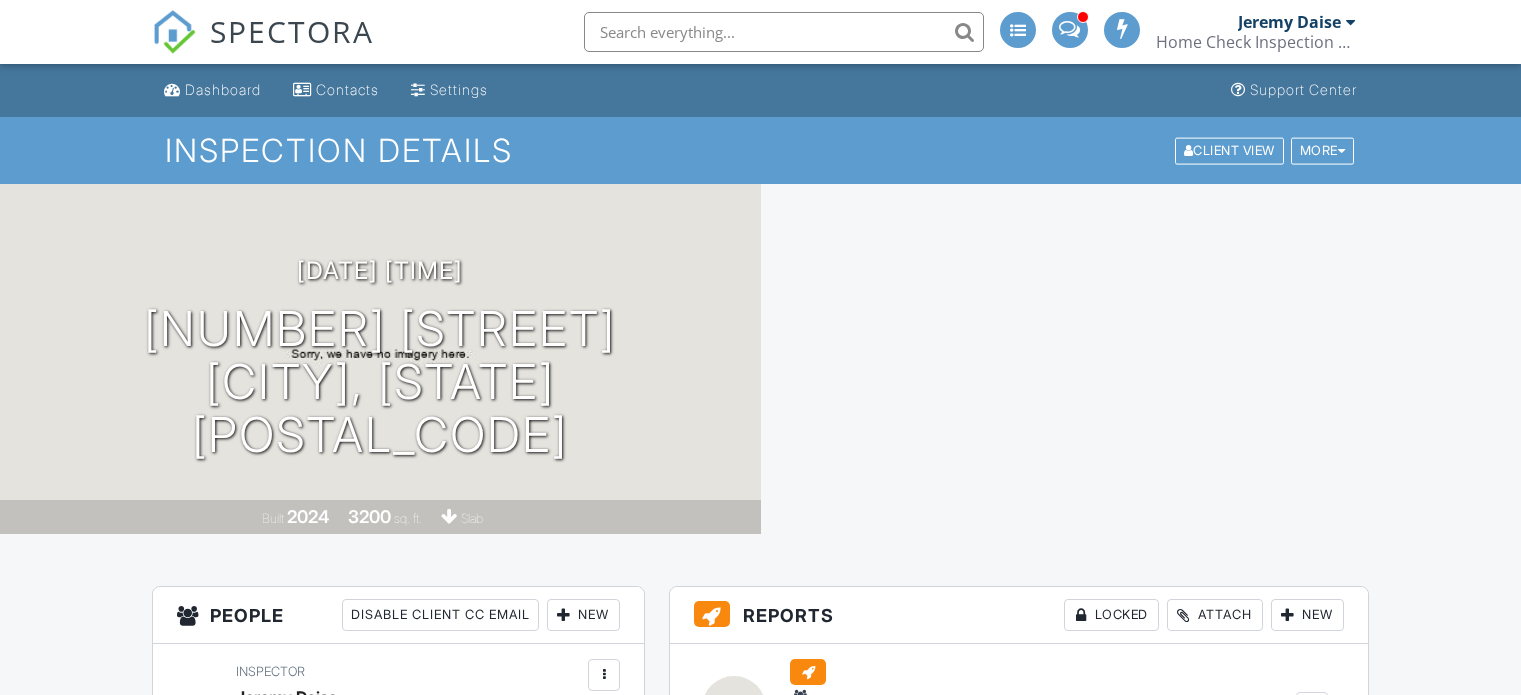 scroll, scrollTop: 0, scrollLeft: 0, axis: both 